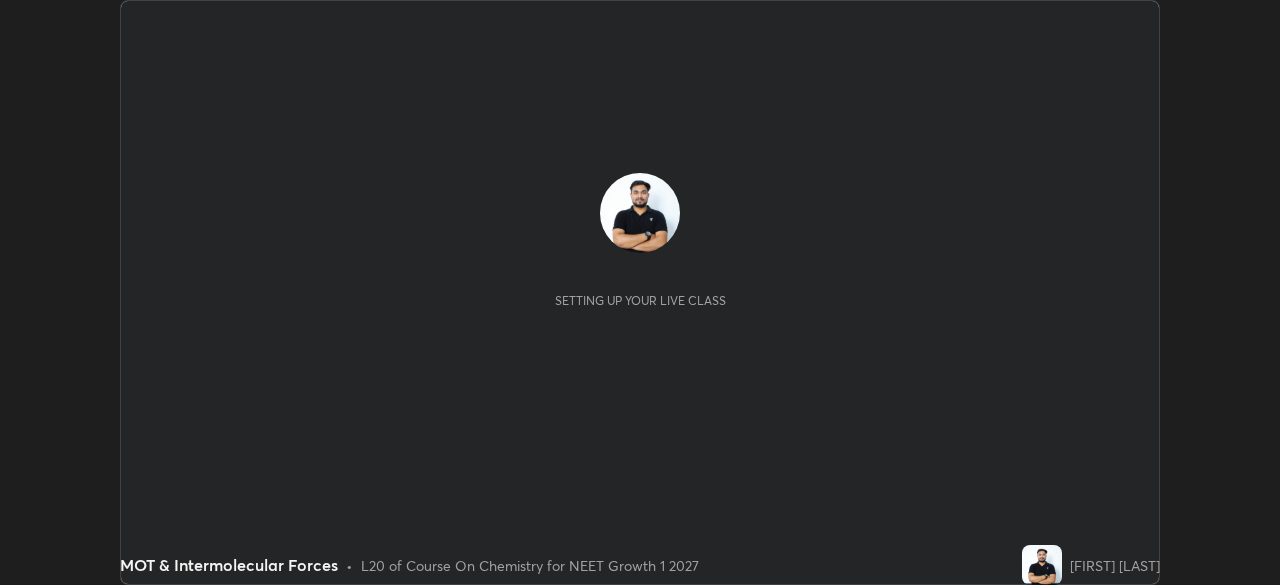 scroll, scrollTop: 0, scrollLeft: 0, axis: both 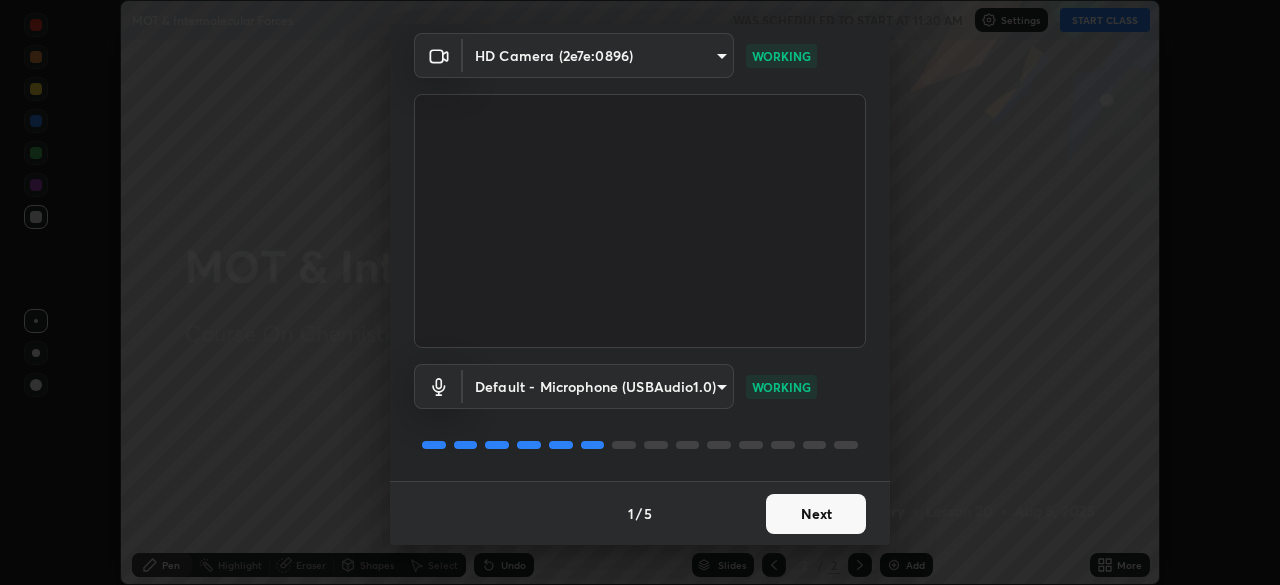 click on "Next" at bounding box center (816, 514) 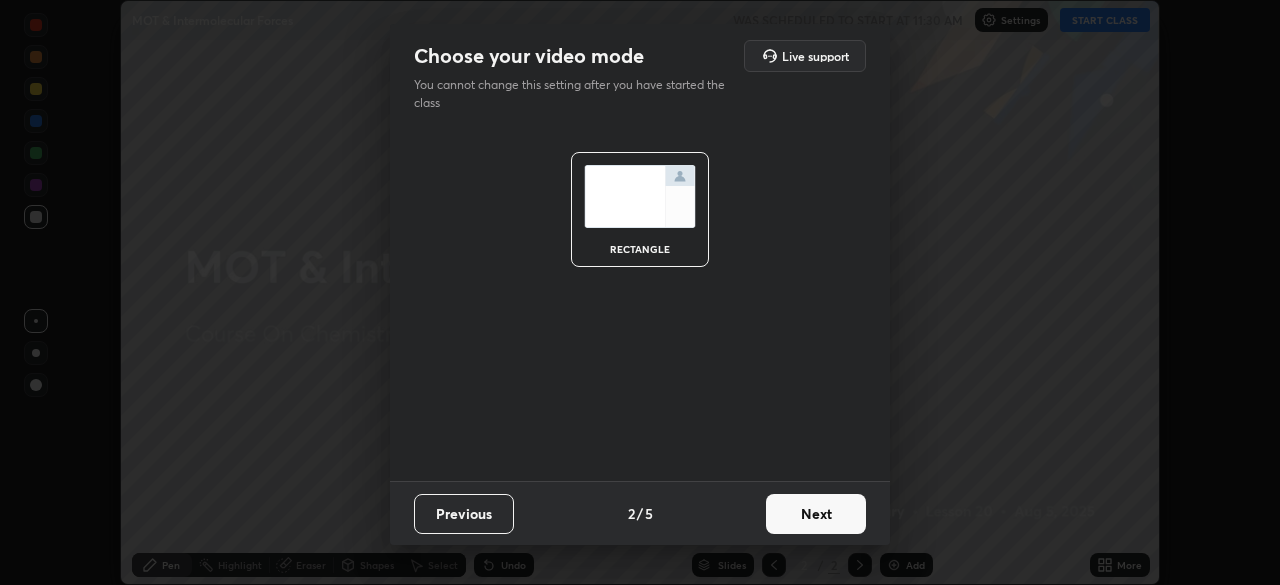 scroll, scrollTop: 0, scrollLeft: 0, axis: both 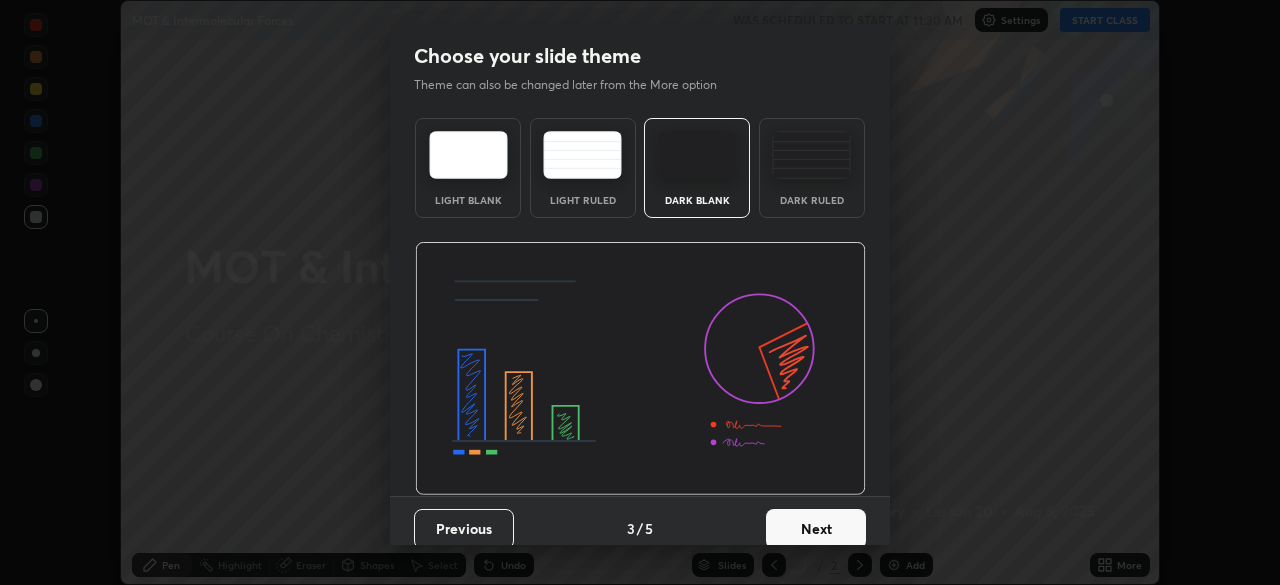 click on "Next" at bounding box center (816, 529) 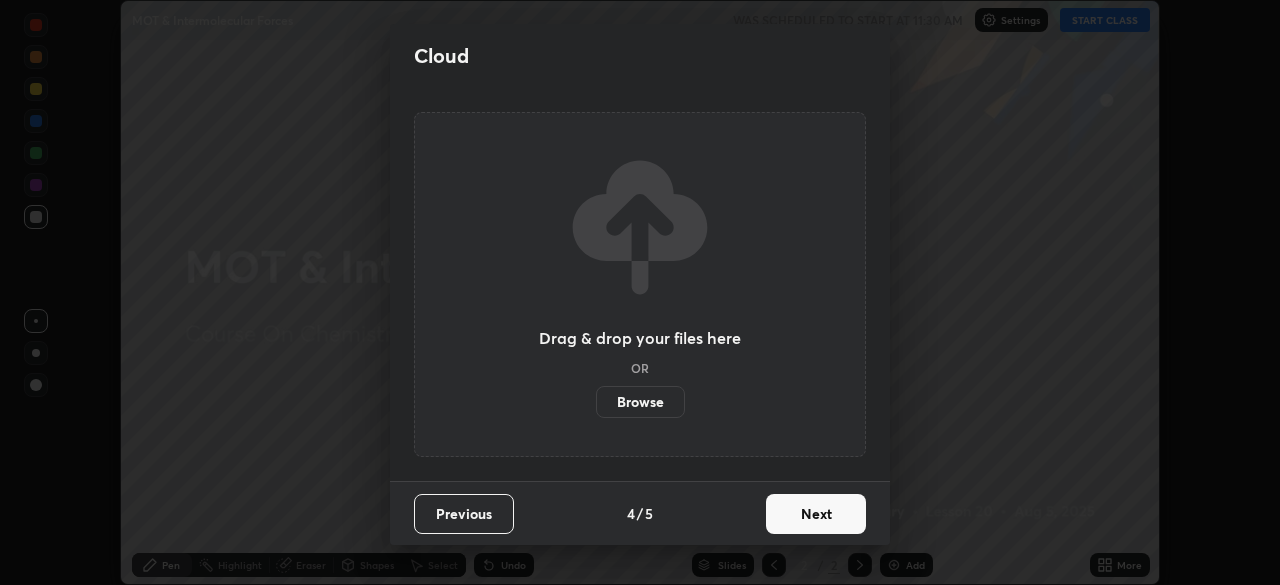 click on "Next" at bounding box center [816, 514] 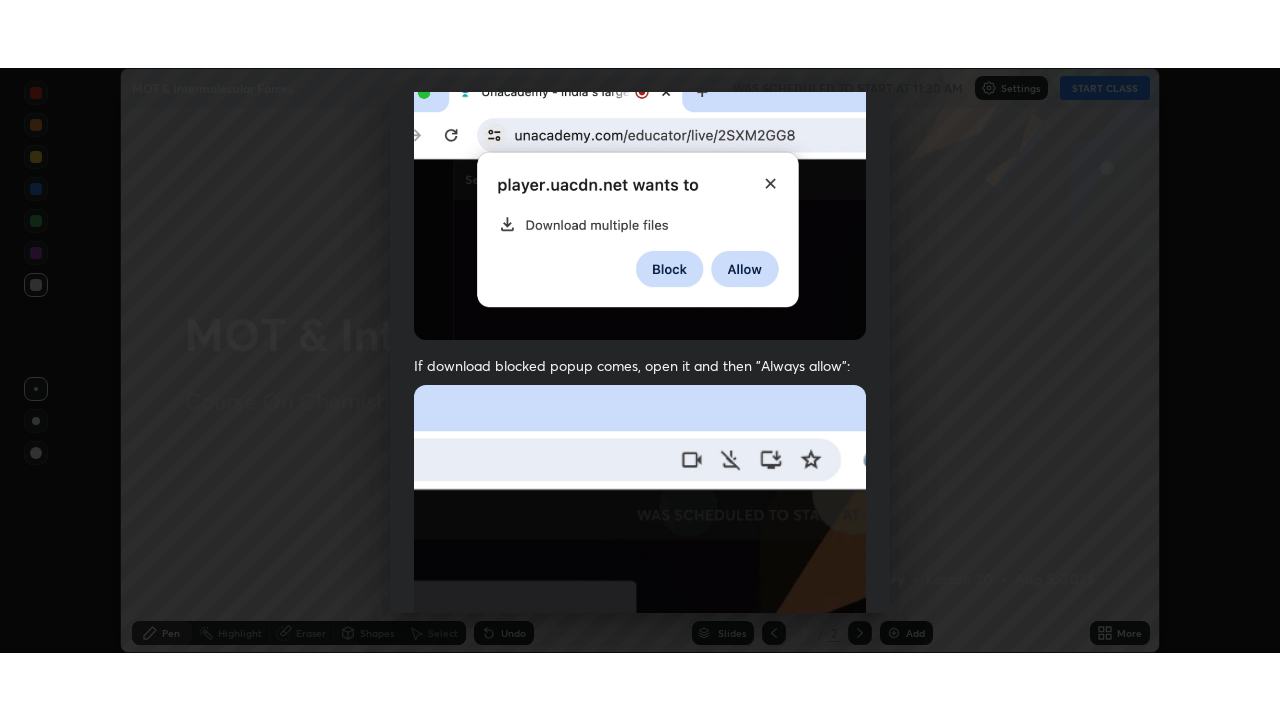 scroll, scrollTop: 479, scrollLeft: 0, axis: vertical 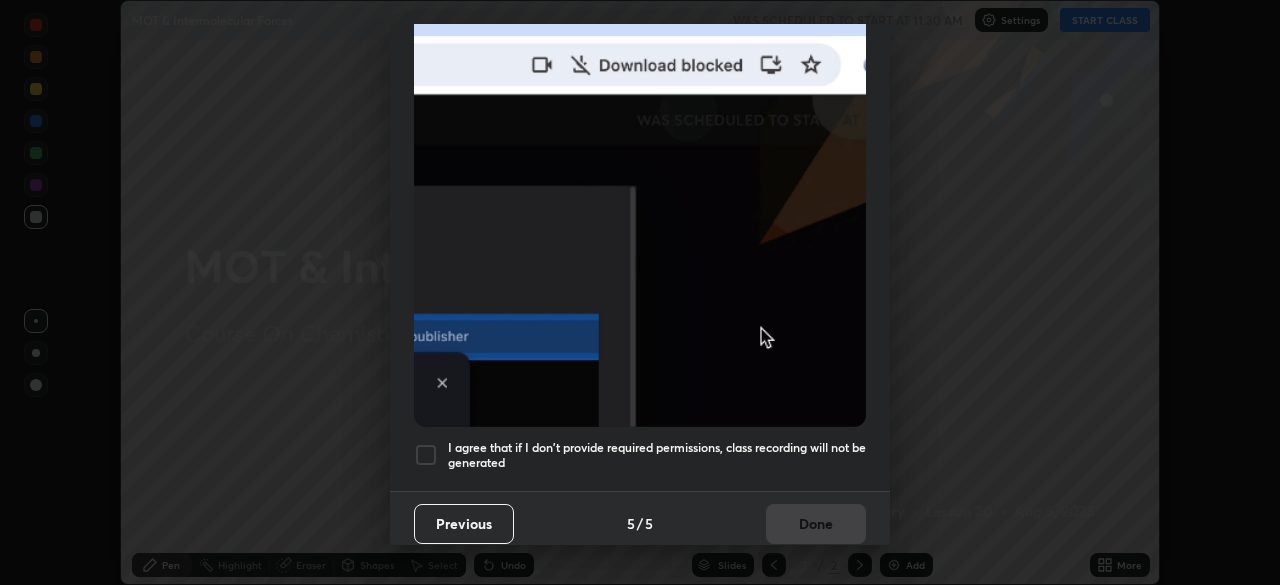 click at bounding box center [426, 455] 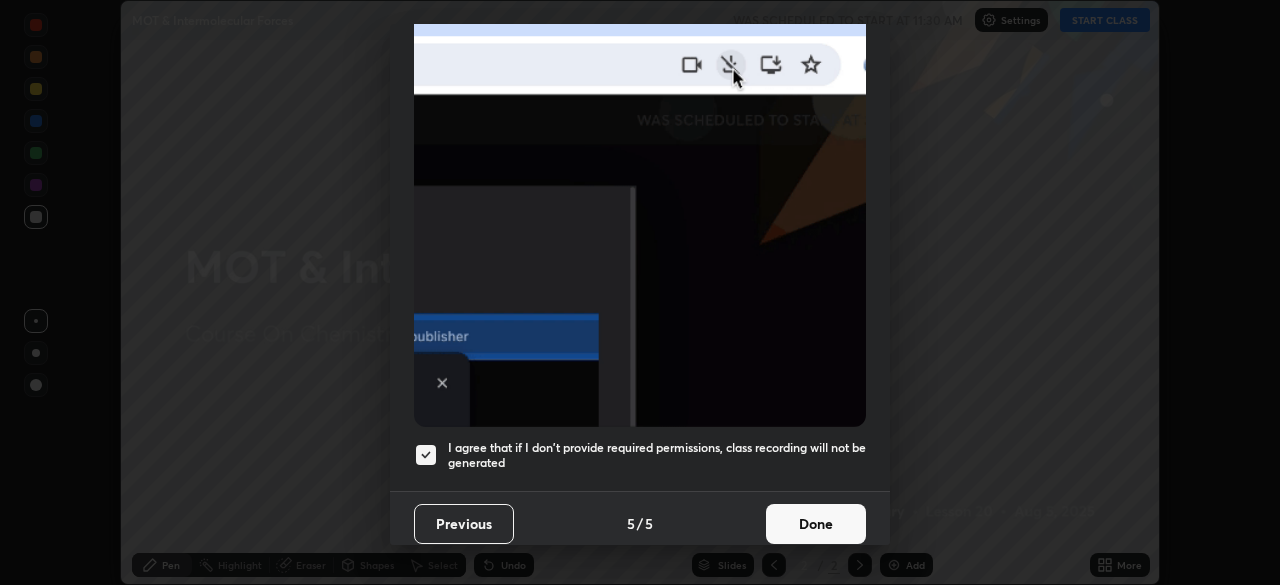 click on "Done" at bounding box center [816, 524] 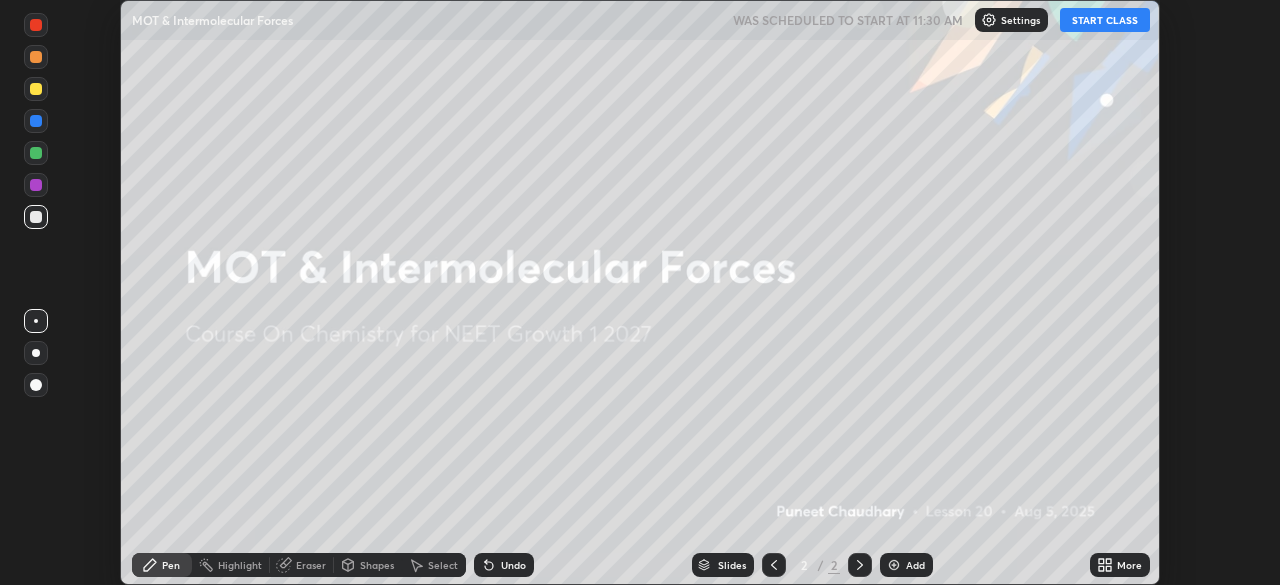 click 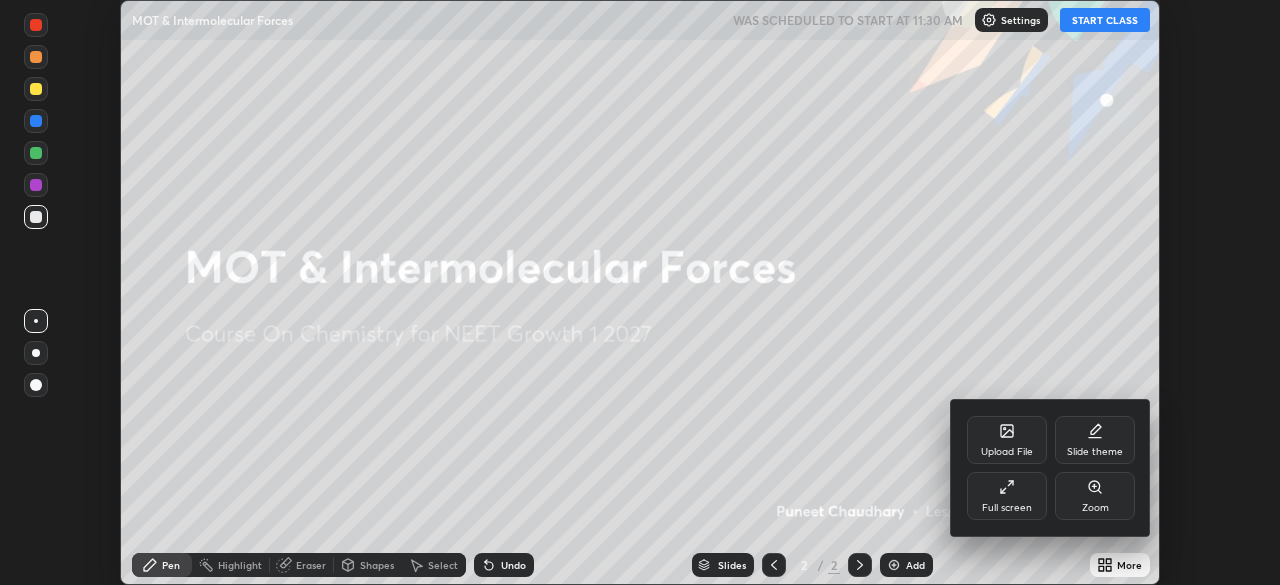 click 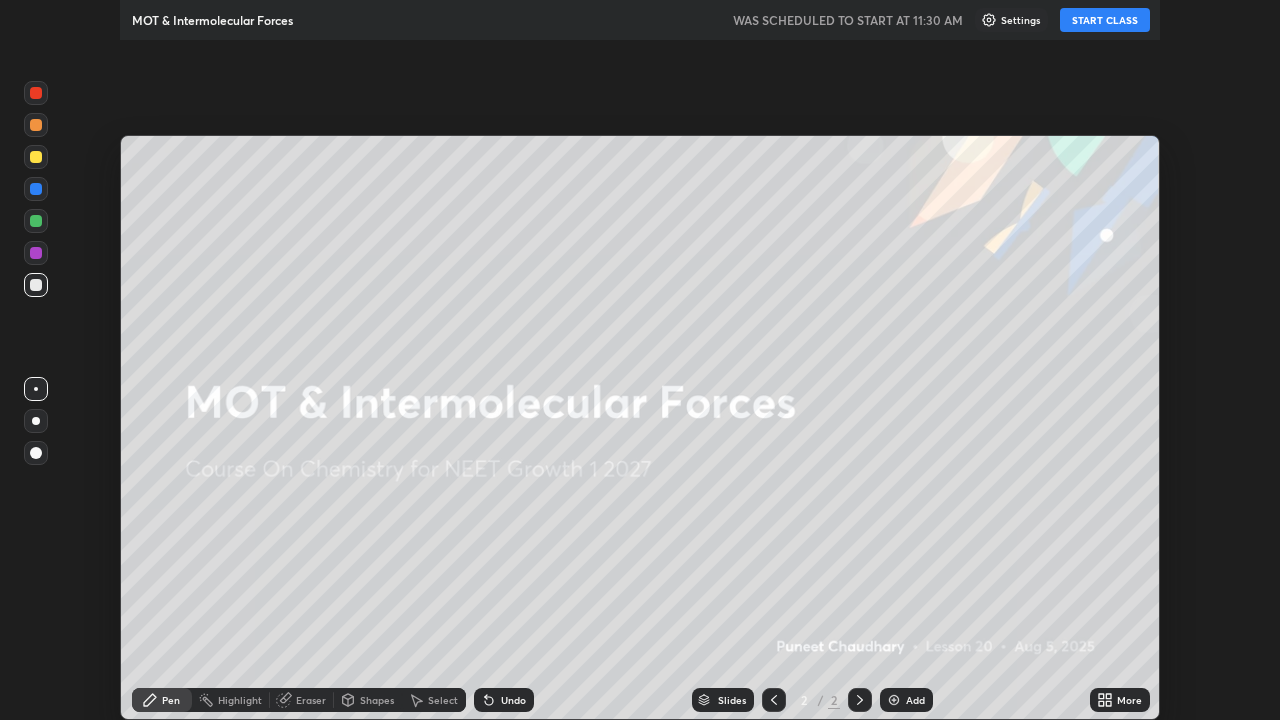 scroll, scrollTop: 99280, scrollLeft: 98720, axis: both 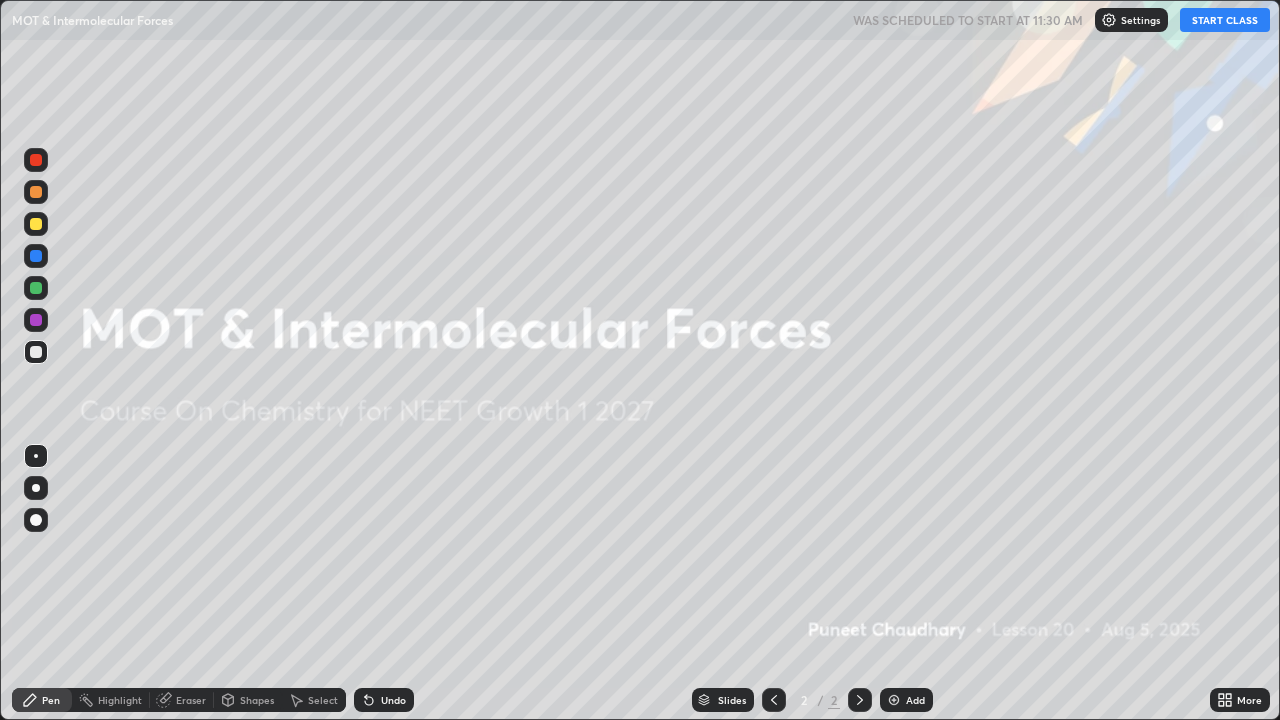 click on "START CLASS" at bounding box center (1225, 20) 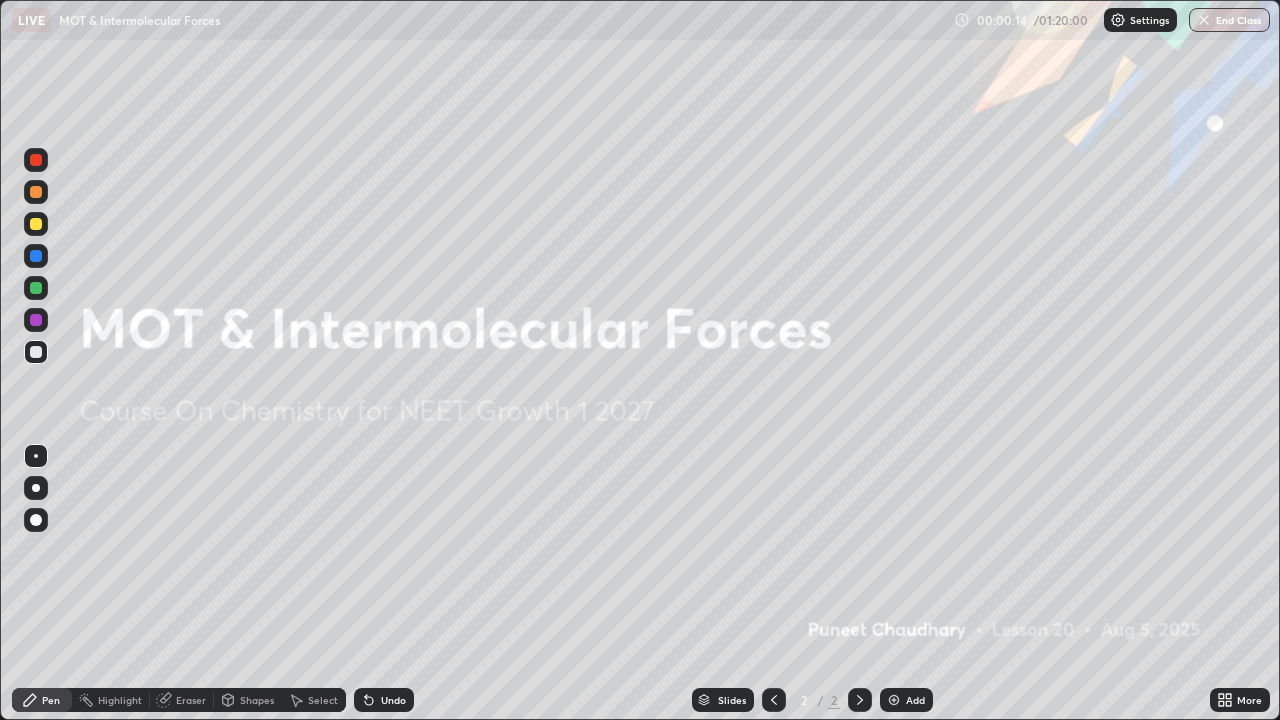 click on "Add" at bounding box center (906, 700) 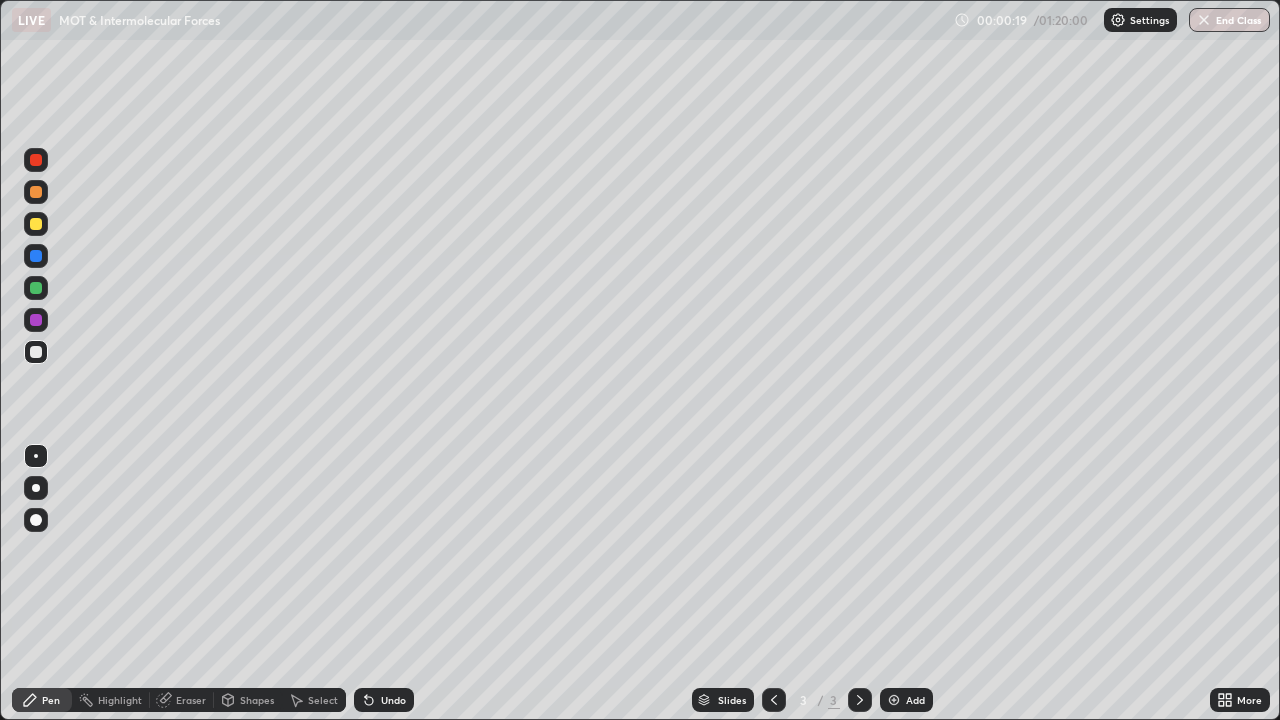 click at bounding box center [36, 488] 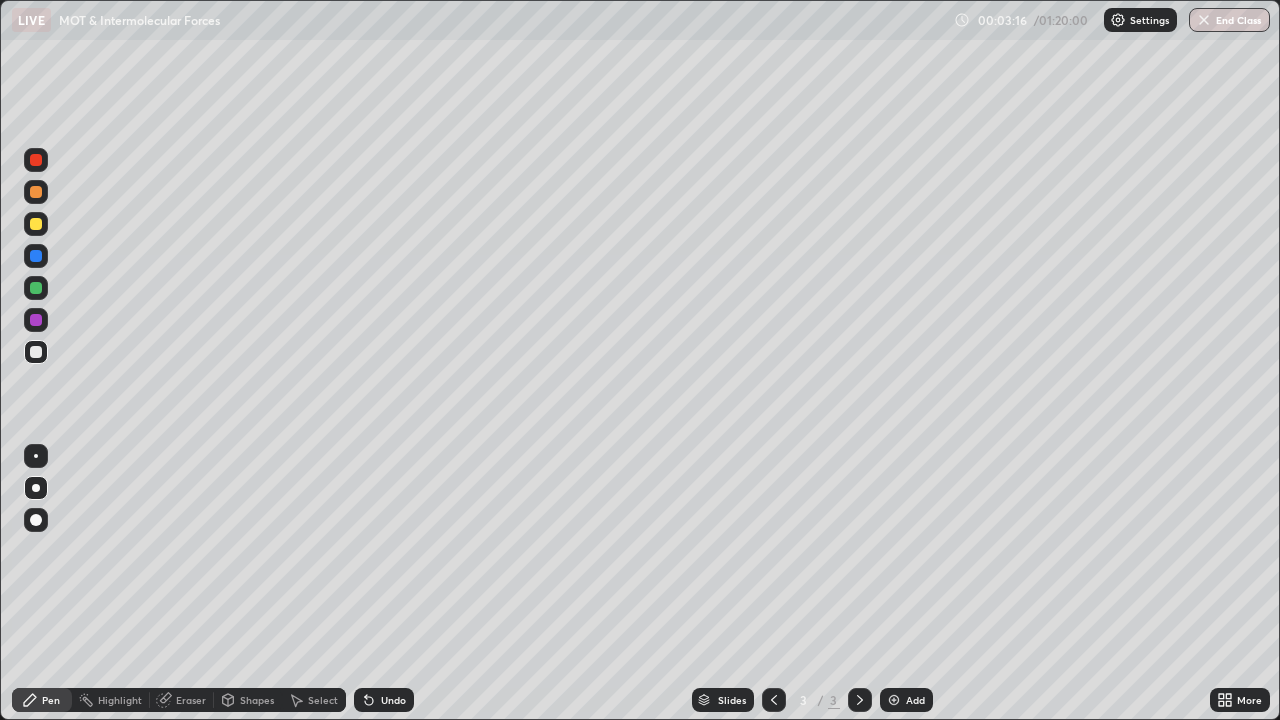 click on "Eraser" at bounding box center [191, 700] 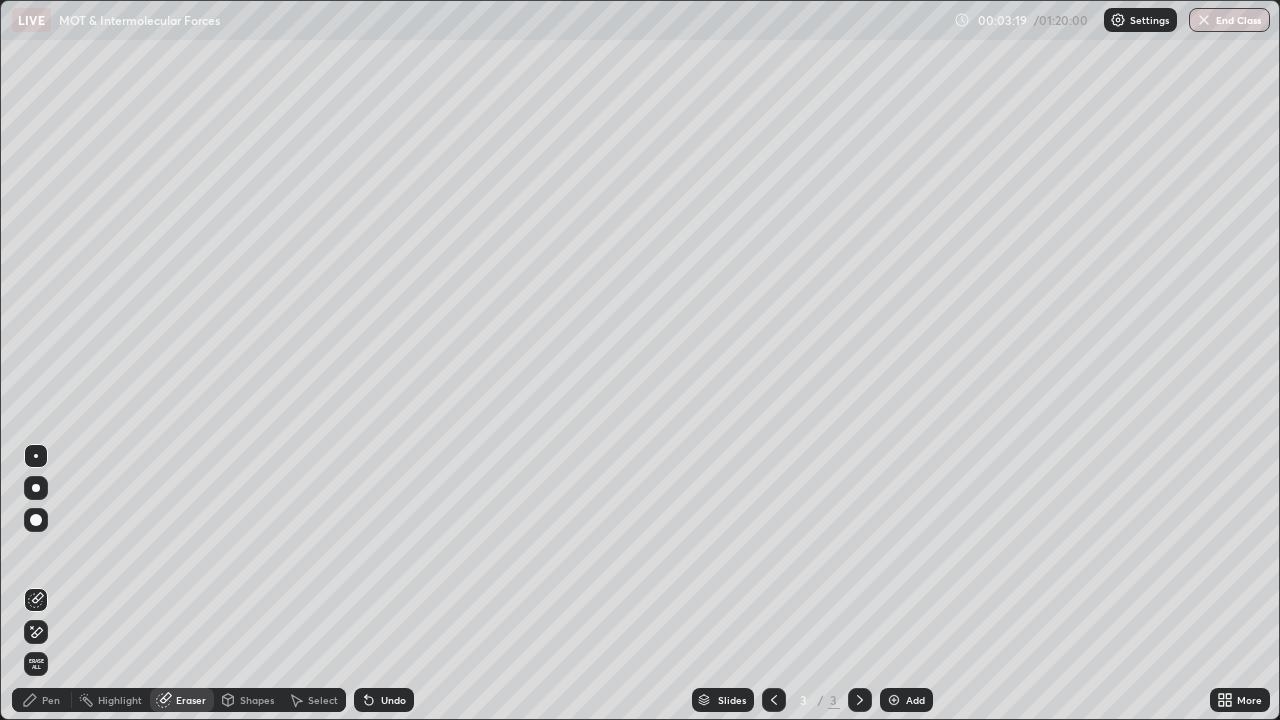 click at bounding box center [36, 520] 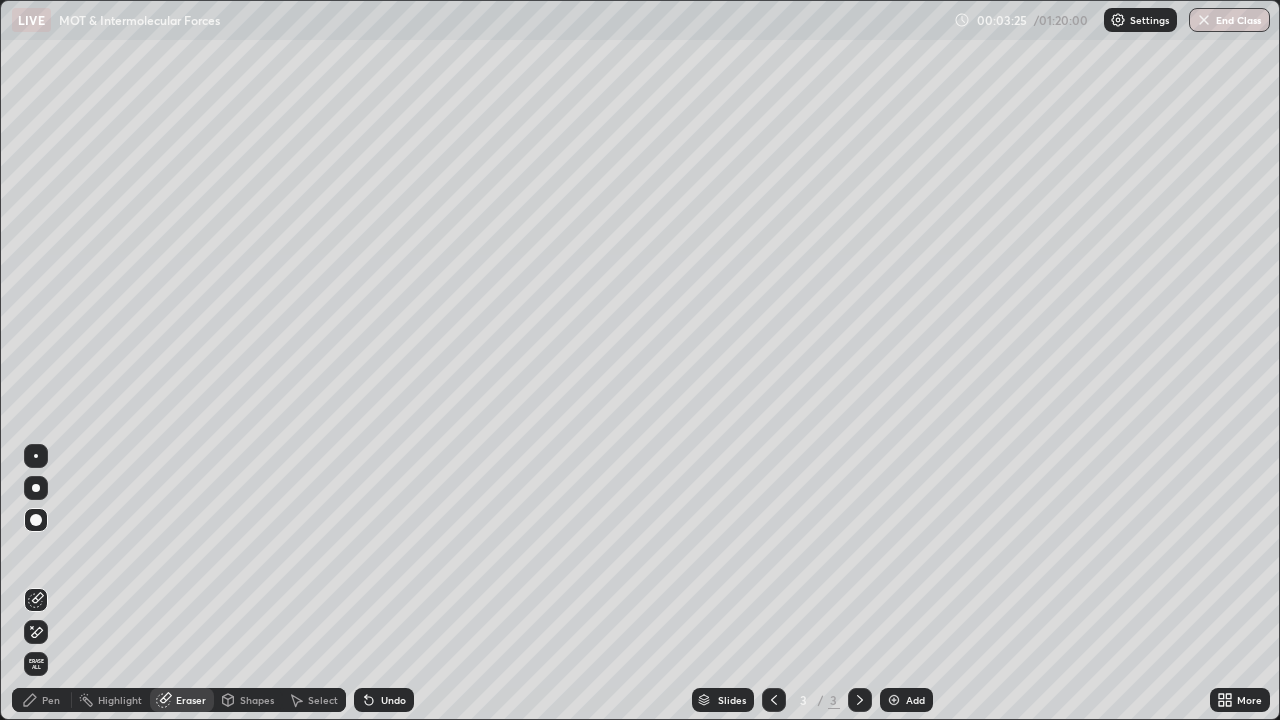 click on "Pen" at bounding box center [51, 700] 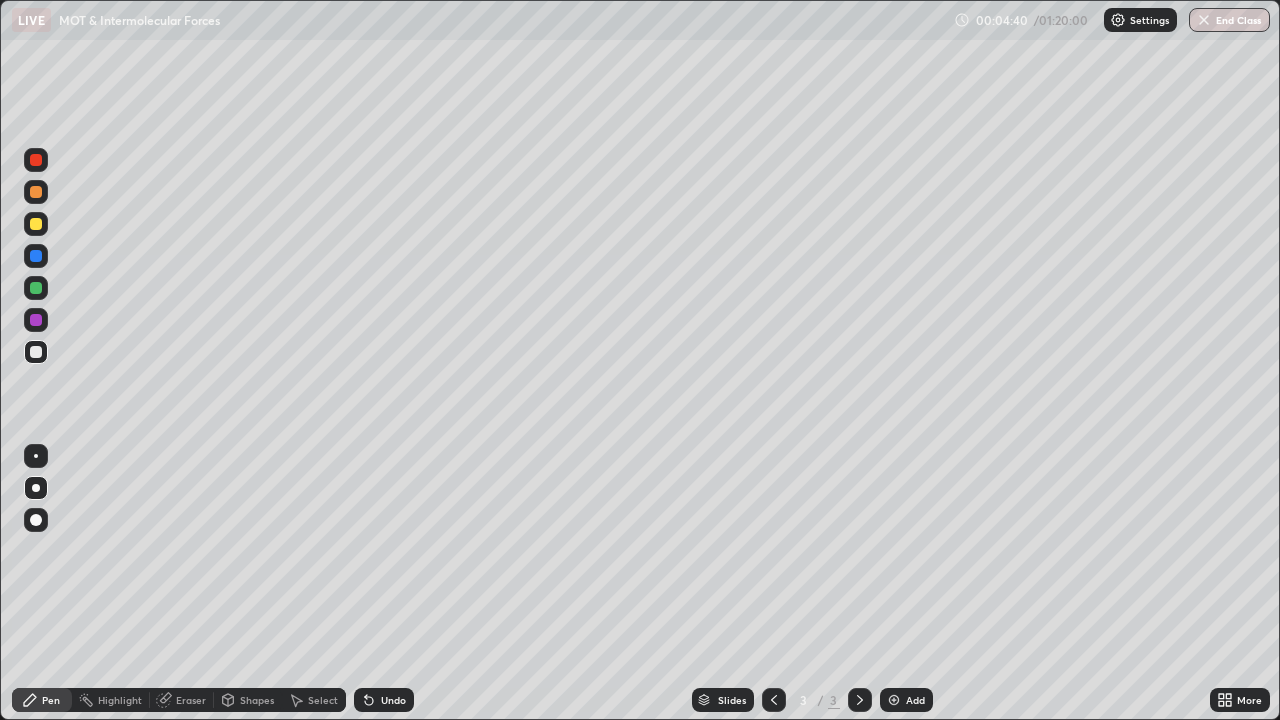 click at bounding box center (36, 224) 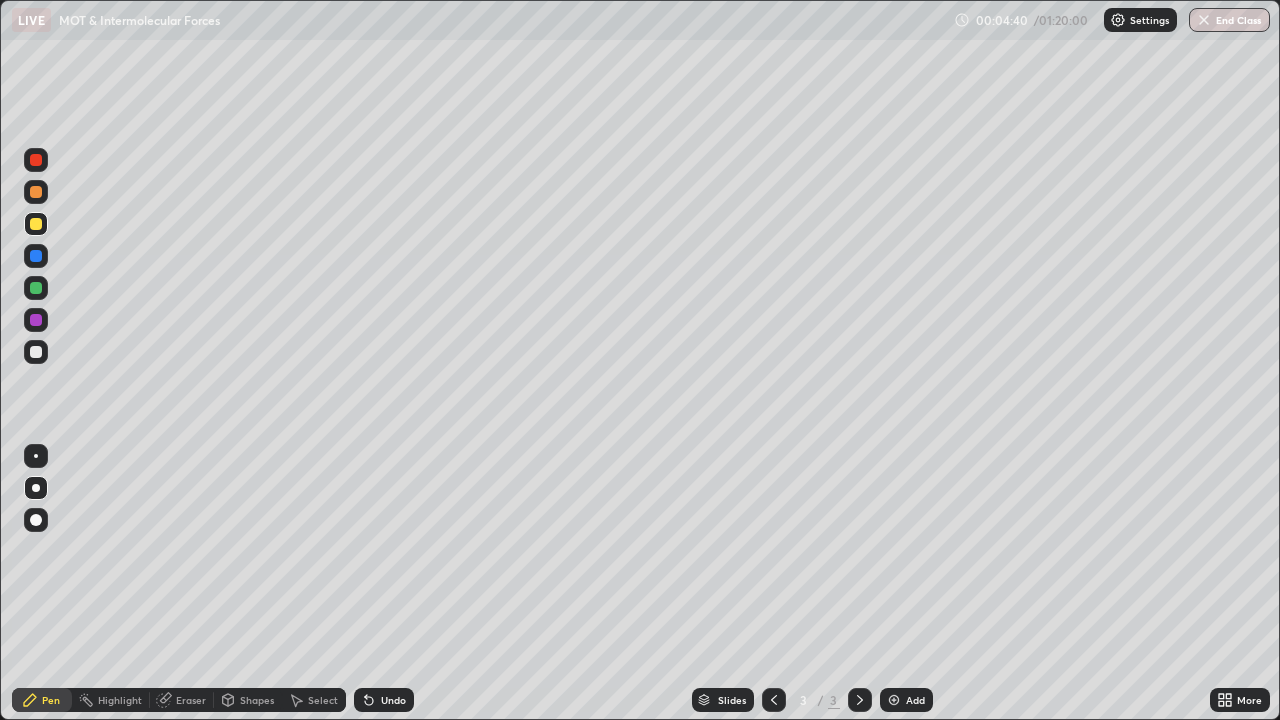 click at bounding box center (36, 224) 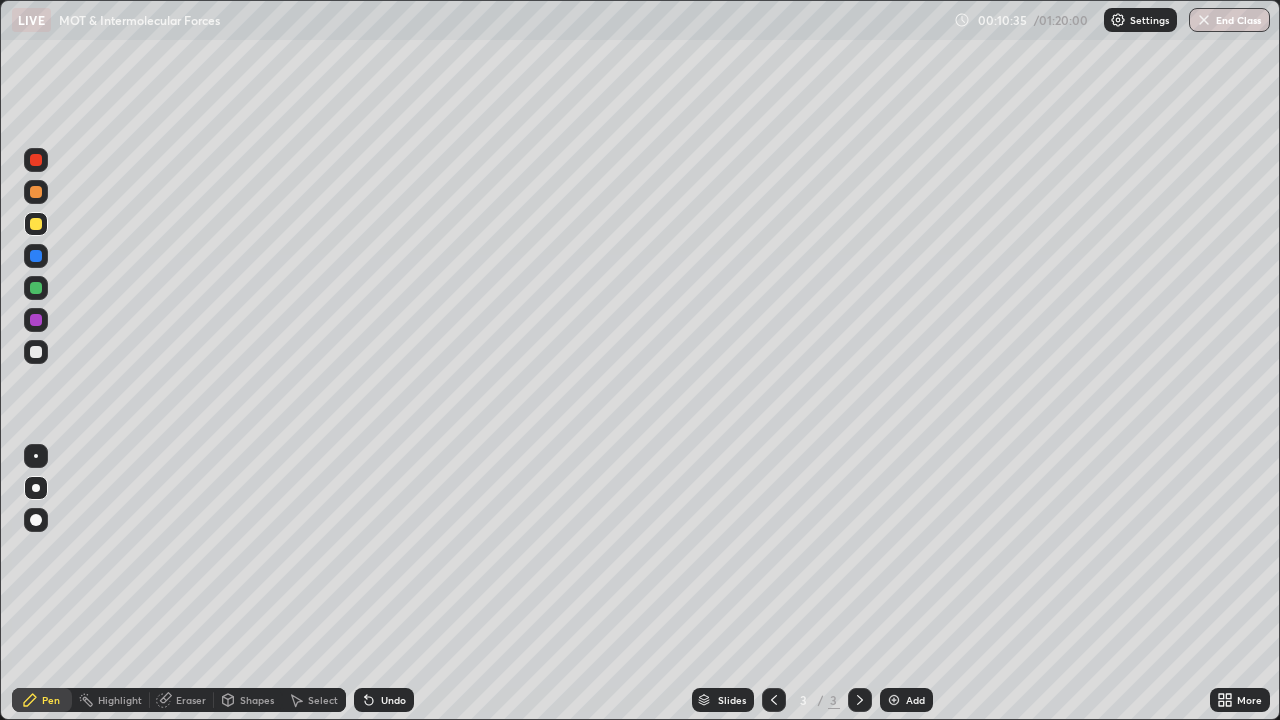 click on "Add" at bounding box center (915, 700) 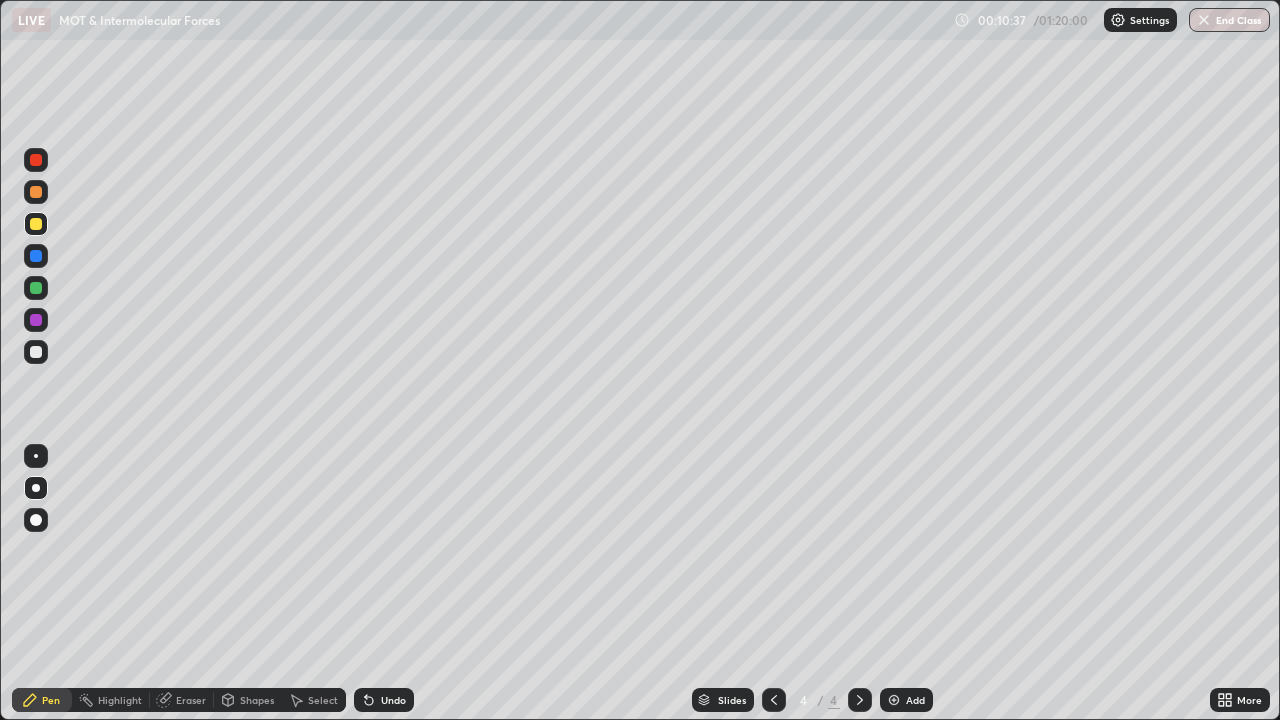 click at bounding box center [36, 352] 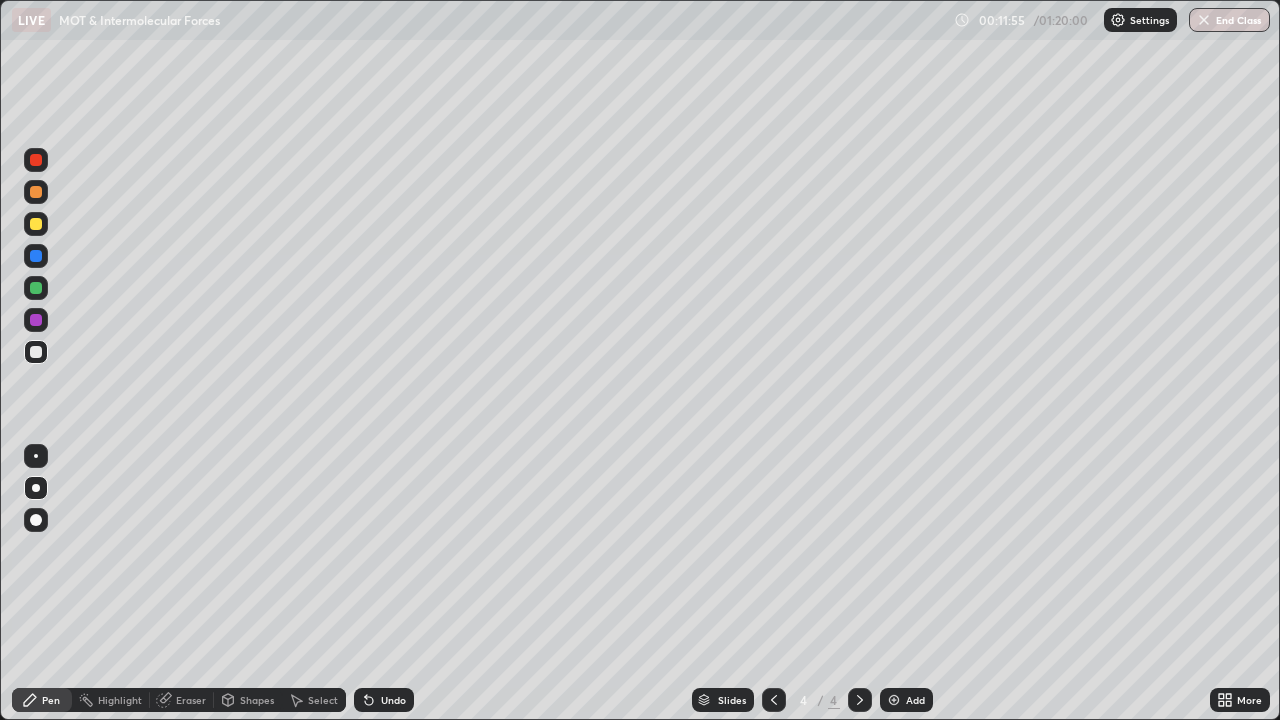 click at bounding box center [36, 224] 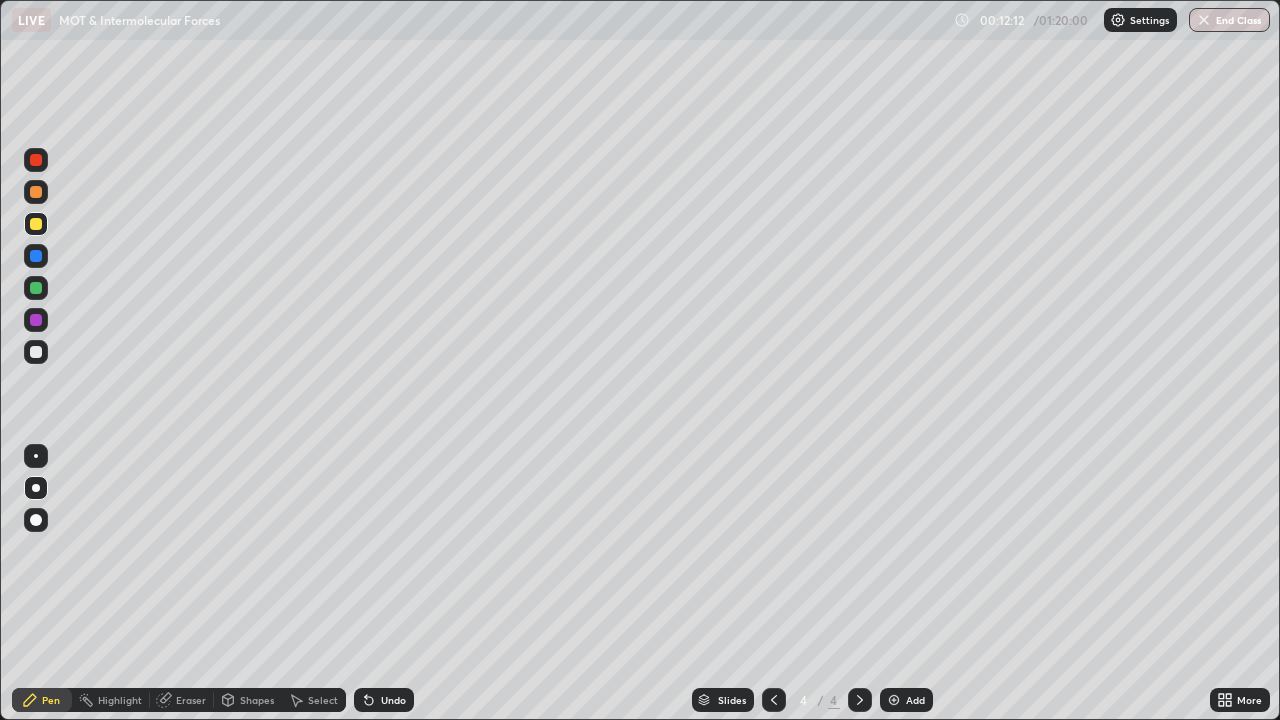 click 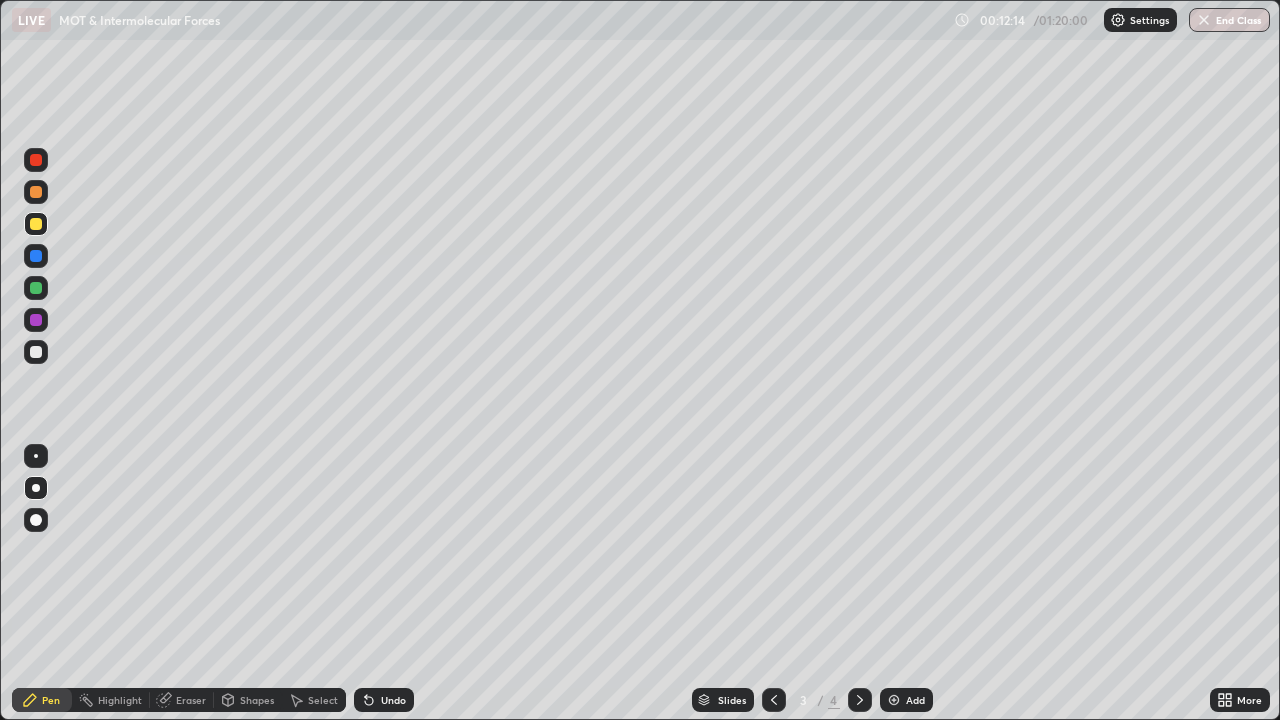click 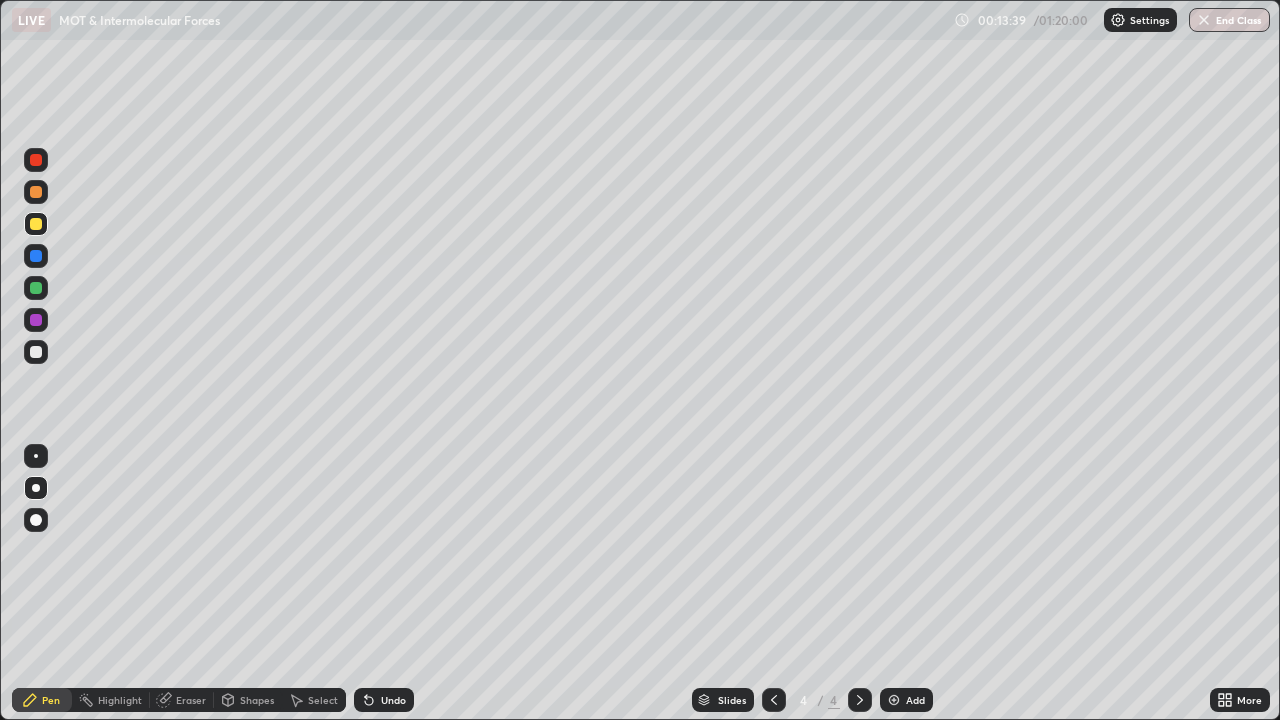 click at bounding box center (36, 352) 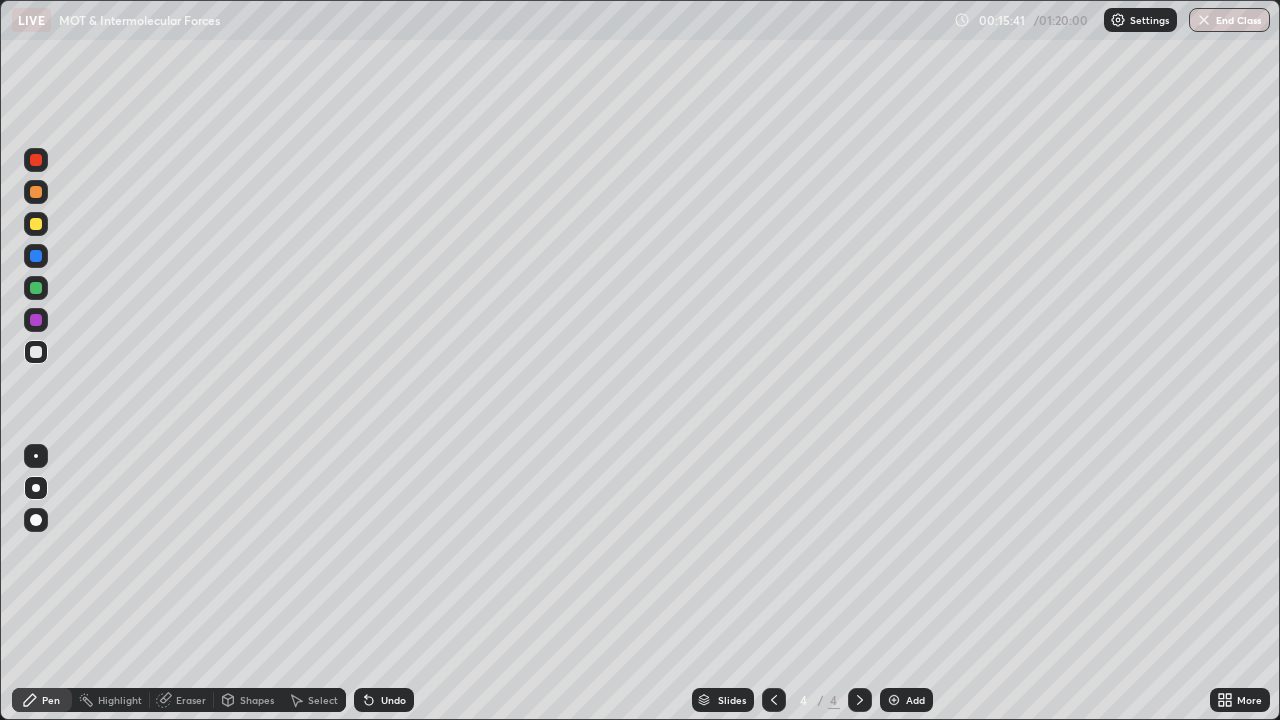 click on "Add" at bounding box center [906, 700] 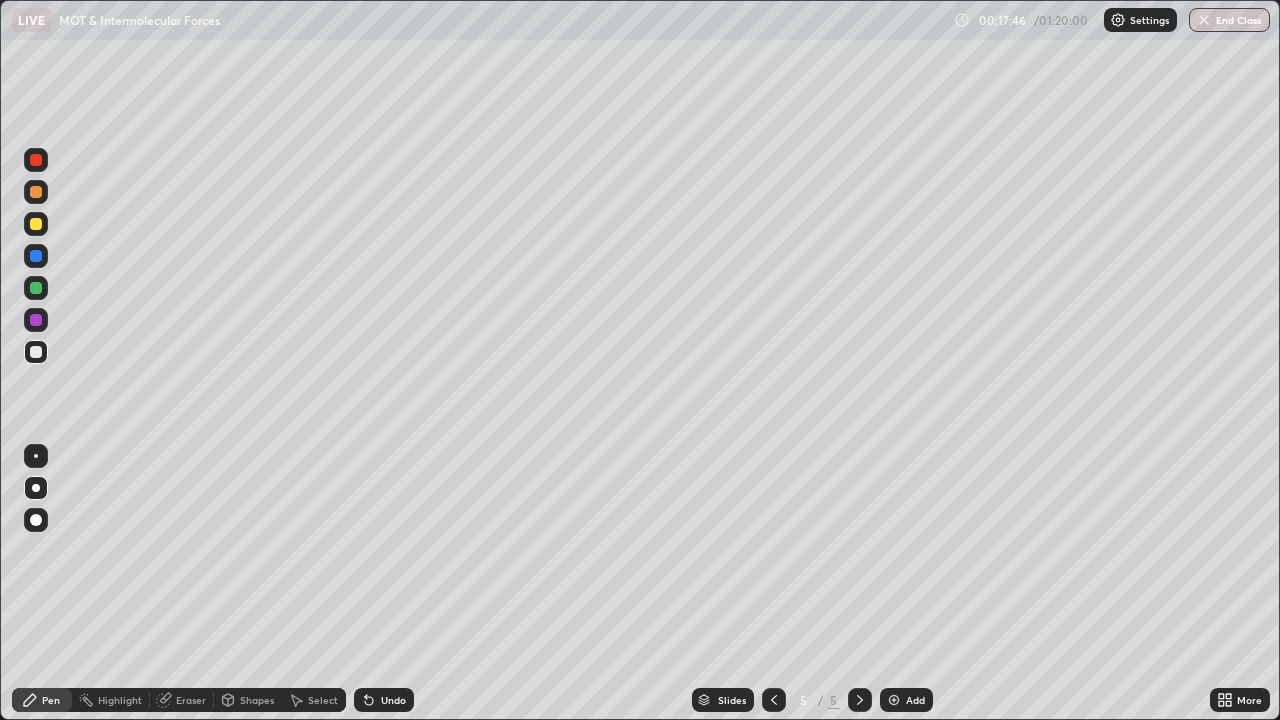 click at bounding box center (36, 160) 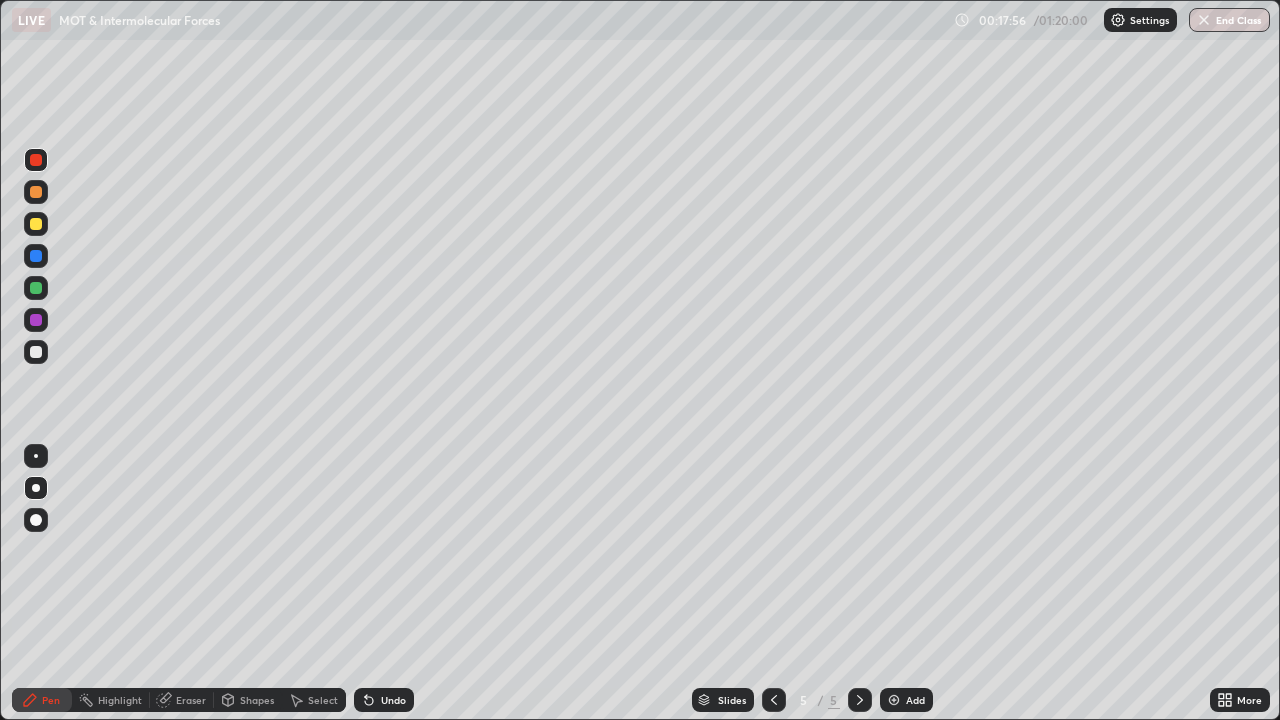 click at bounding box center (36, 352) 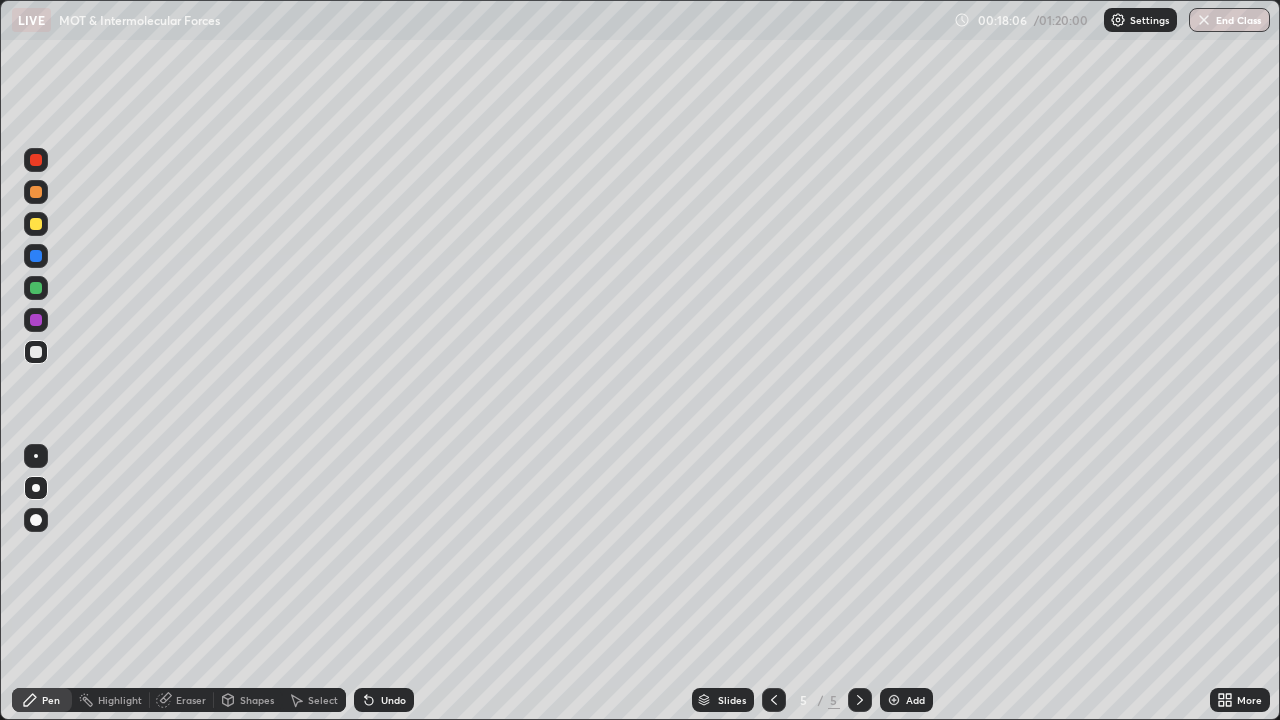 click on "Undo" at bounding box center (393, 700) 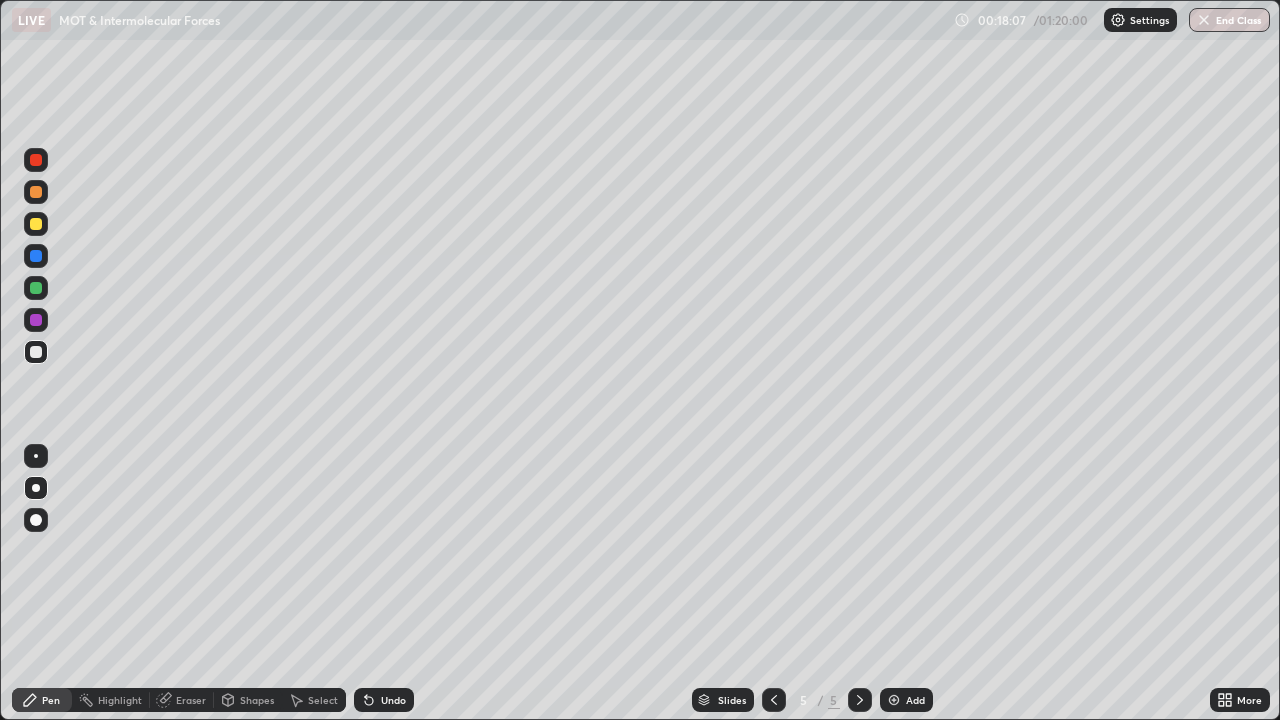 click on "Undo" at bounding box center [393, 700] 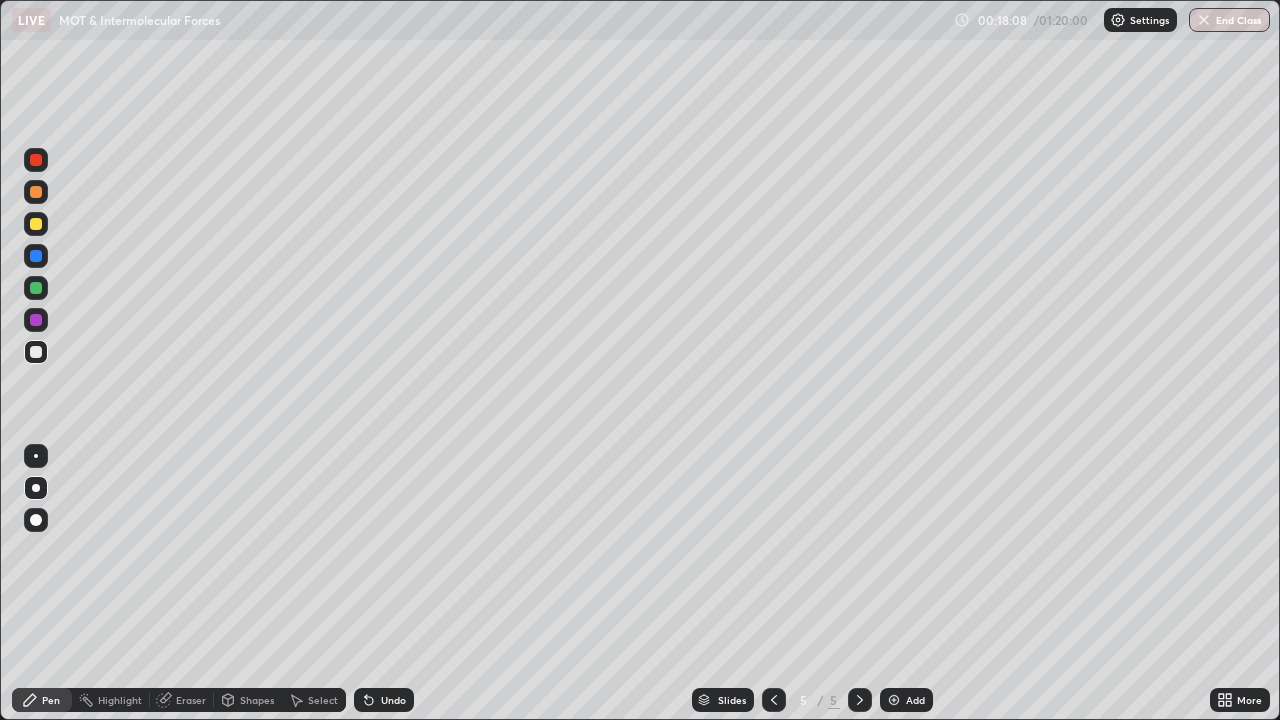 click on "Undo" at bounding box center [393, 700] 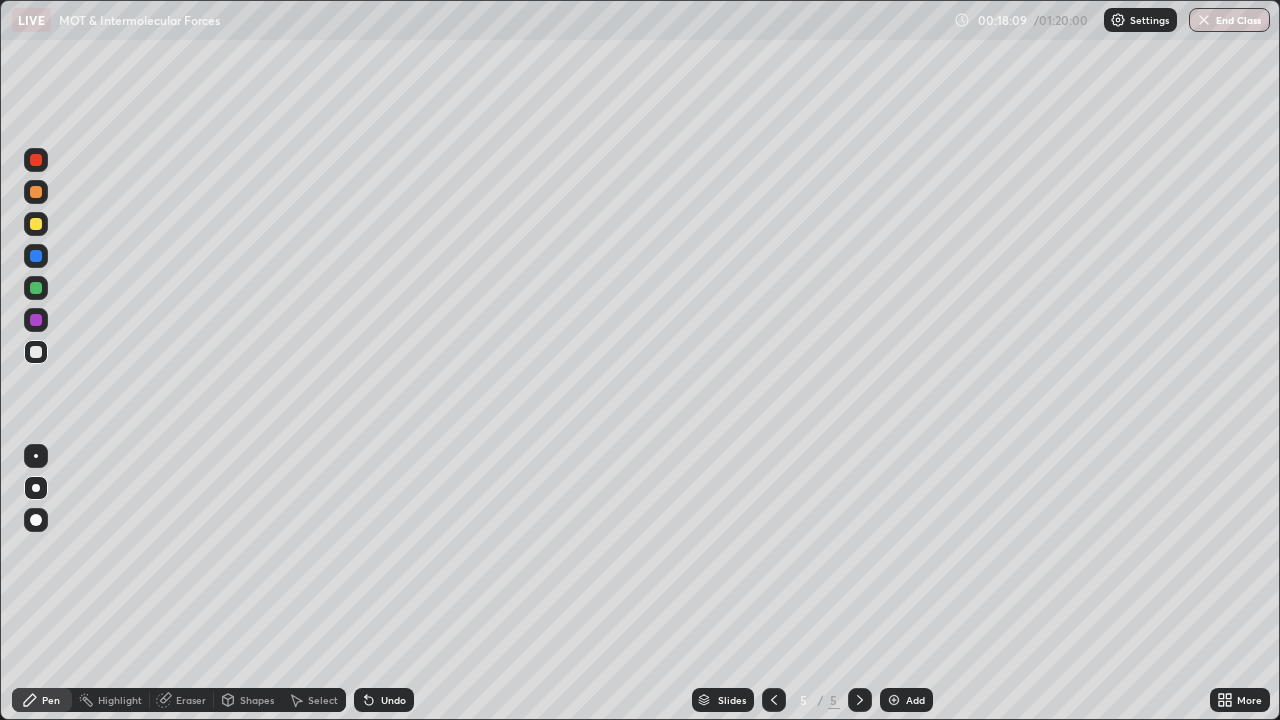 click on "Undo" at bounding box center [393, 700] 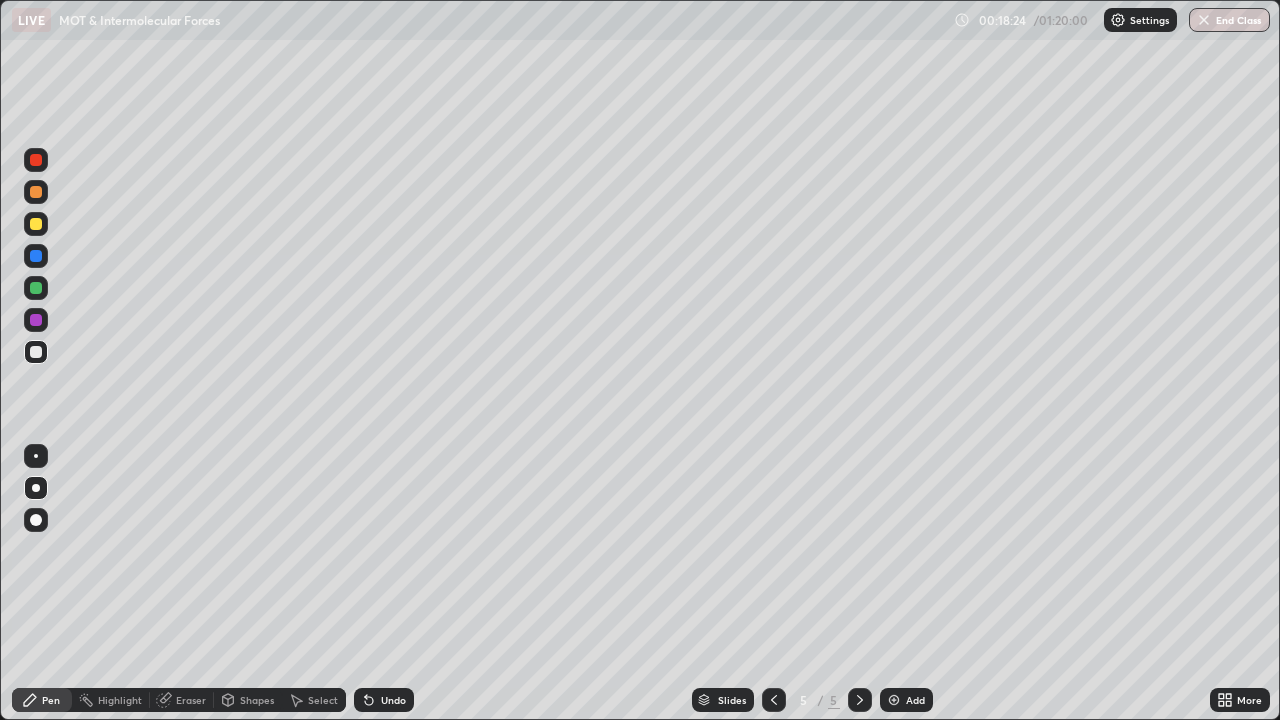 click at bounding box center [36, 160] 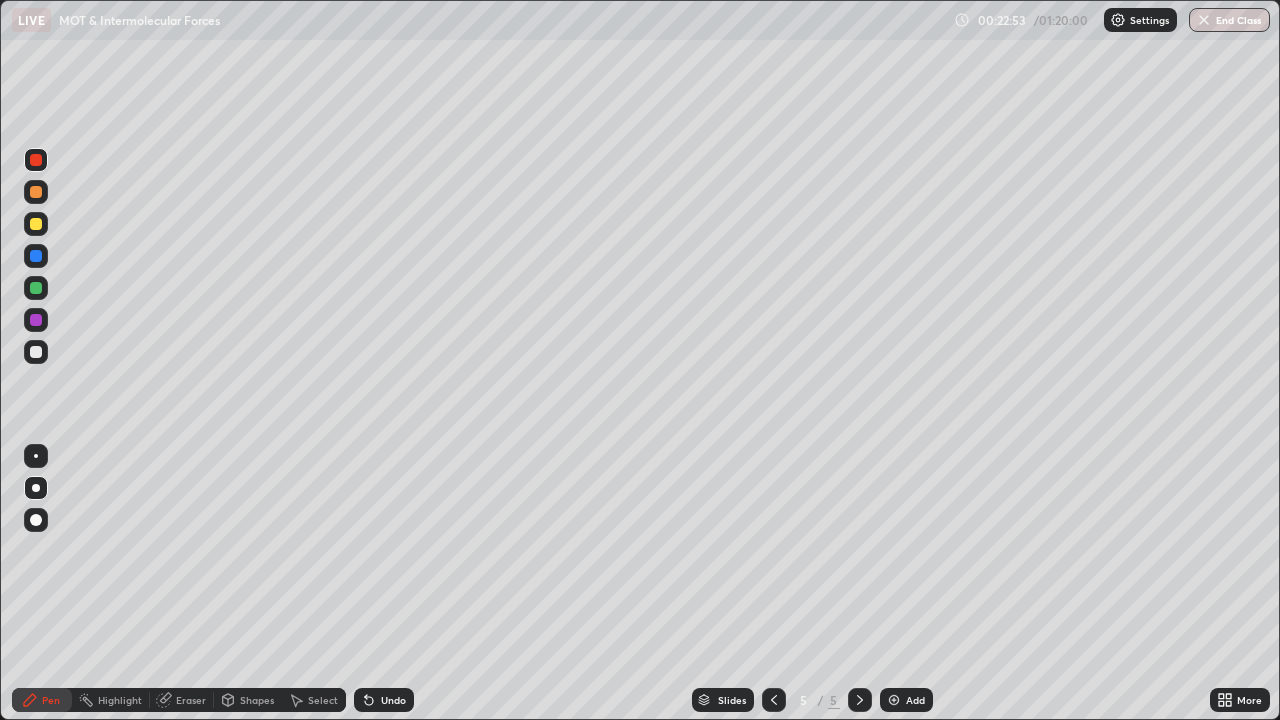click at bounding box center [36, 352] 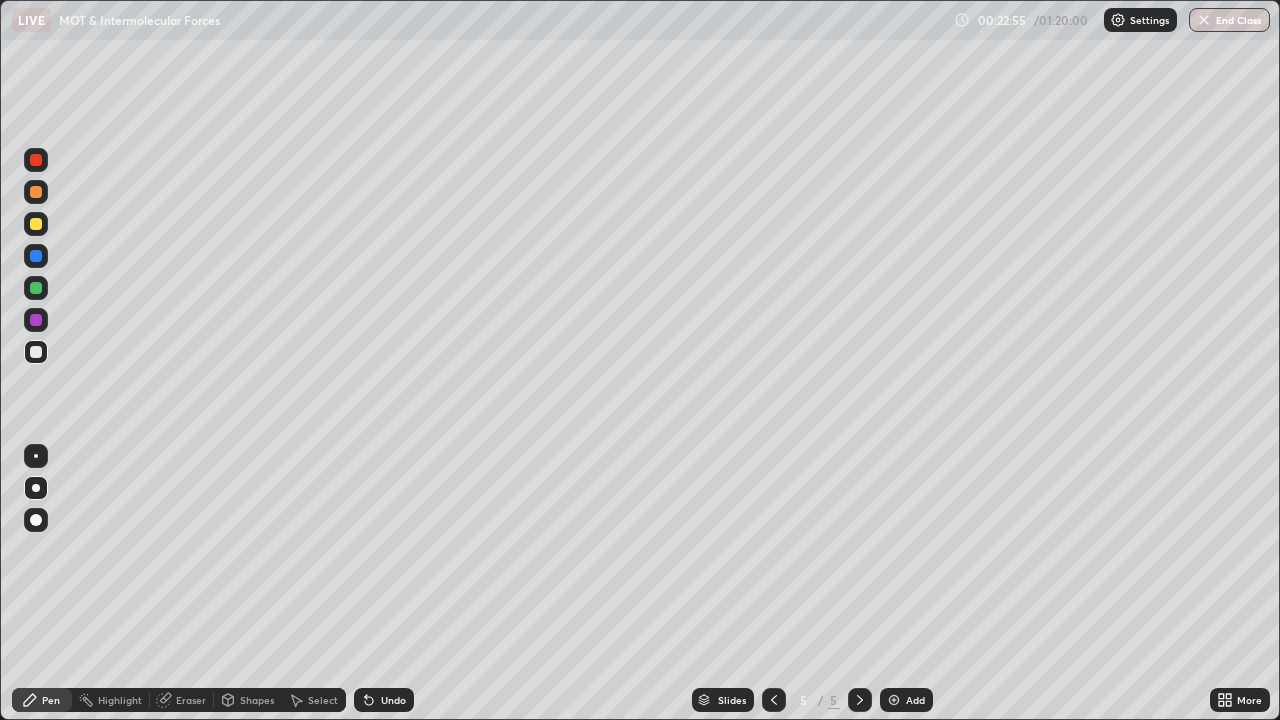 click on "Add" at bounding box center (915, 700) 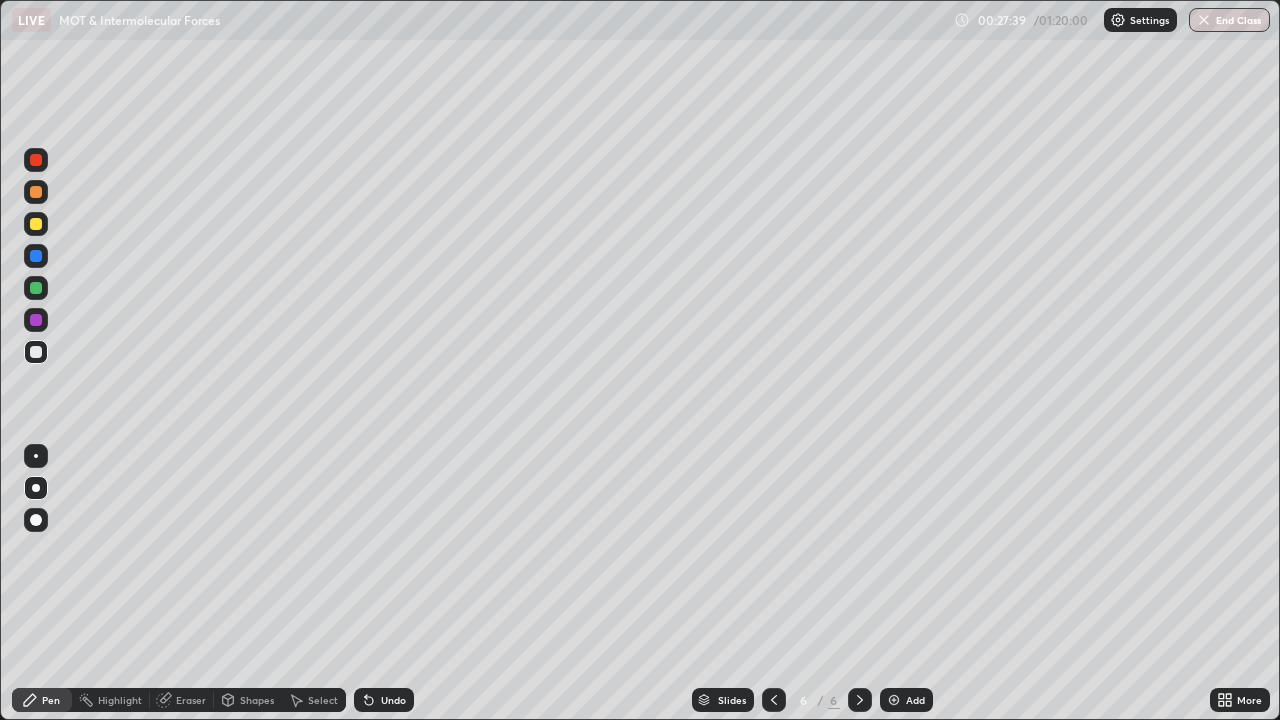 click at bounding box center (36, 224) 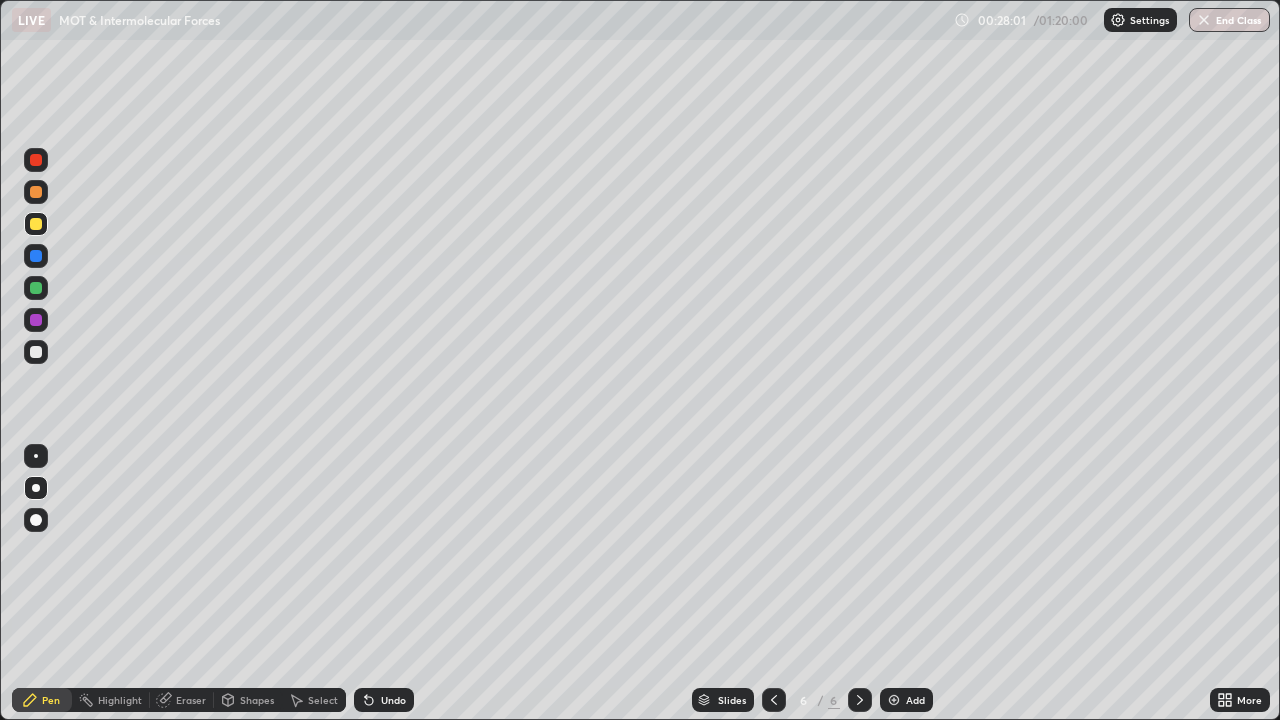 click on "Undo" at bounding box center [393, 700] 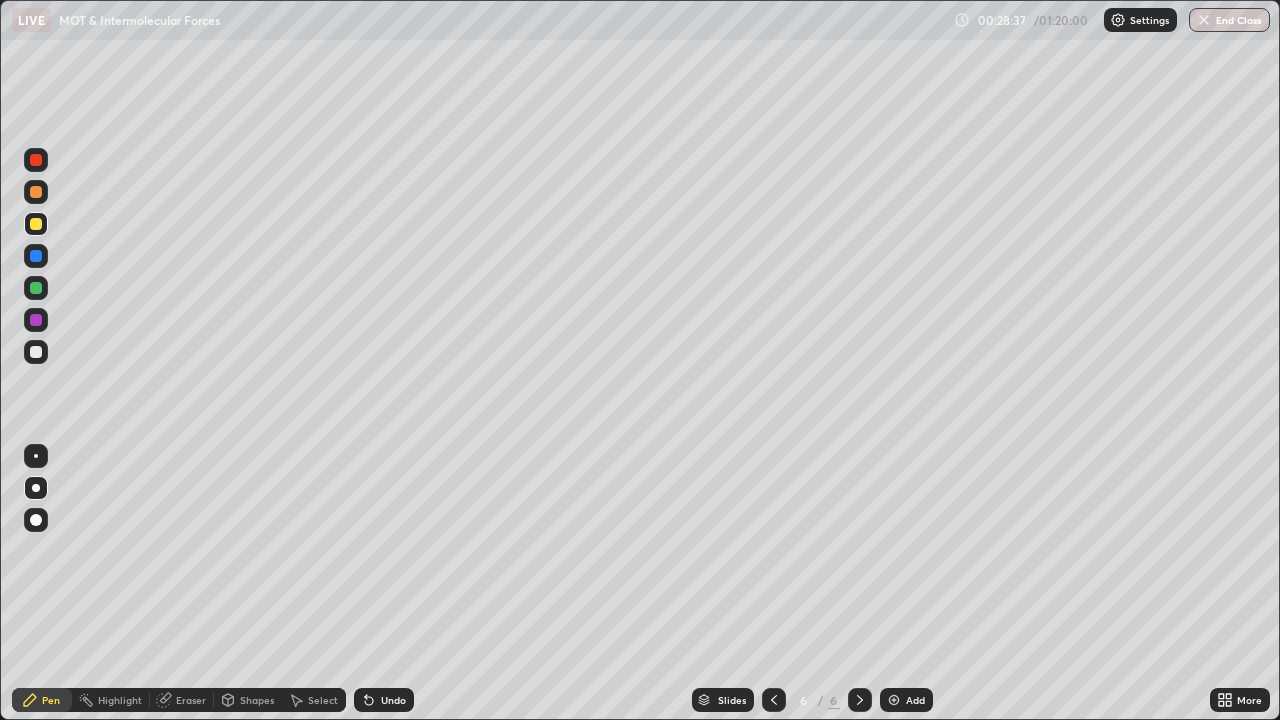 click on "Undo" at bounding box center [393, 700] 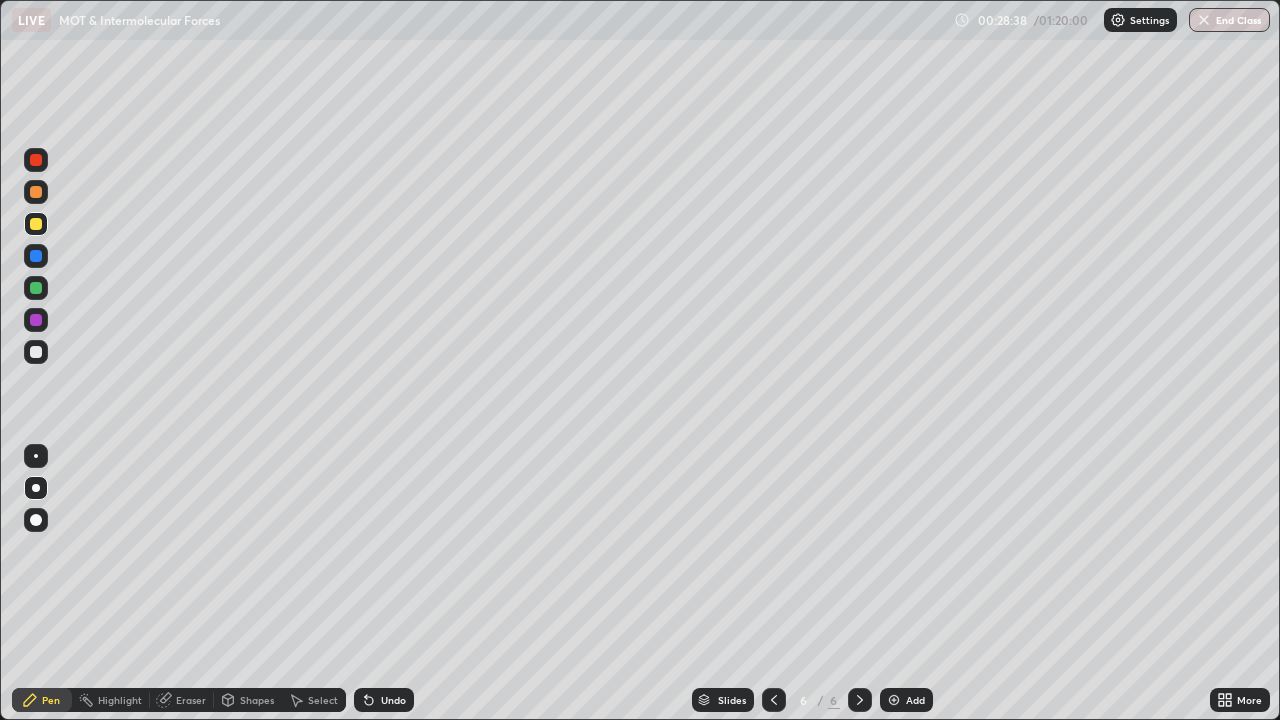 click on "Undo" at bounding box center [393, 700] 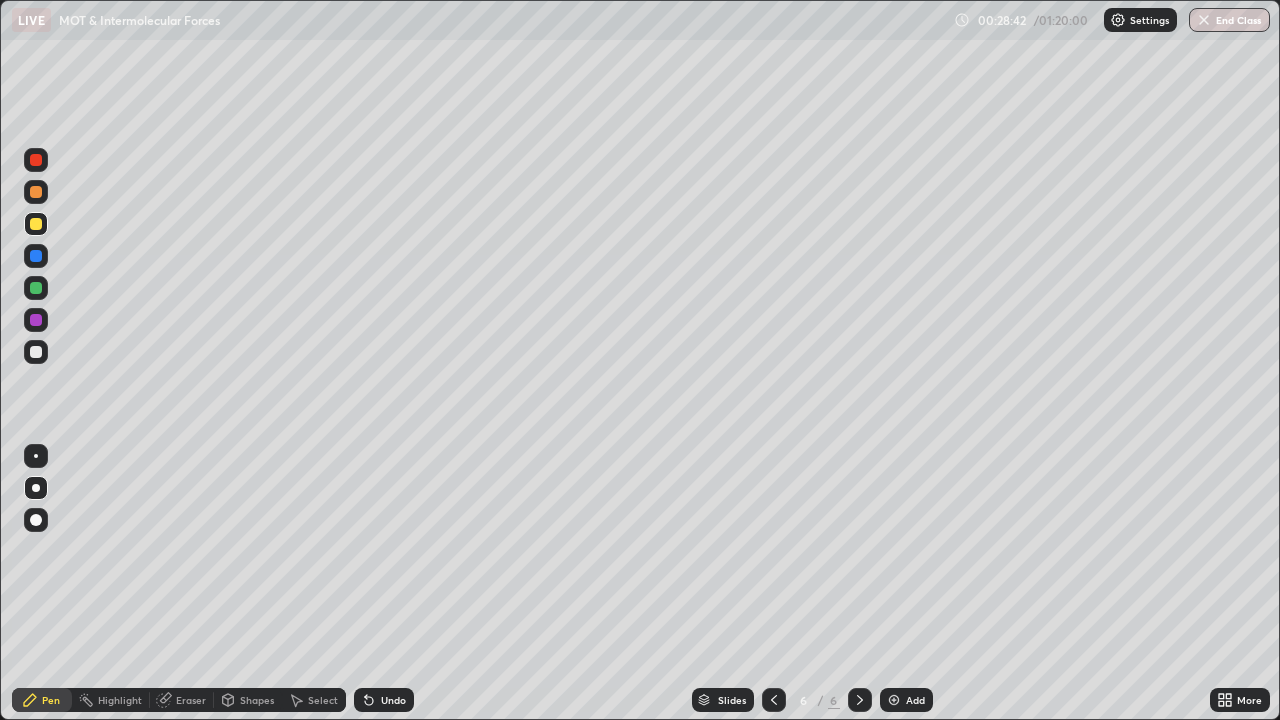 click on "Eraser" at bounding box center [191, 700] 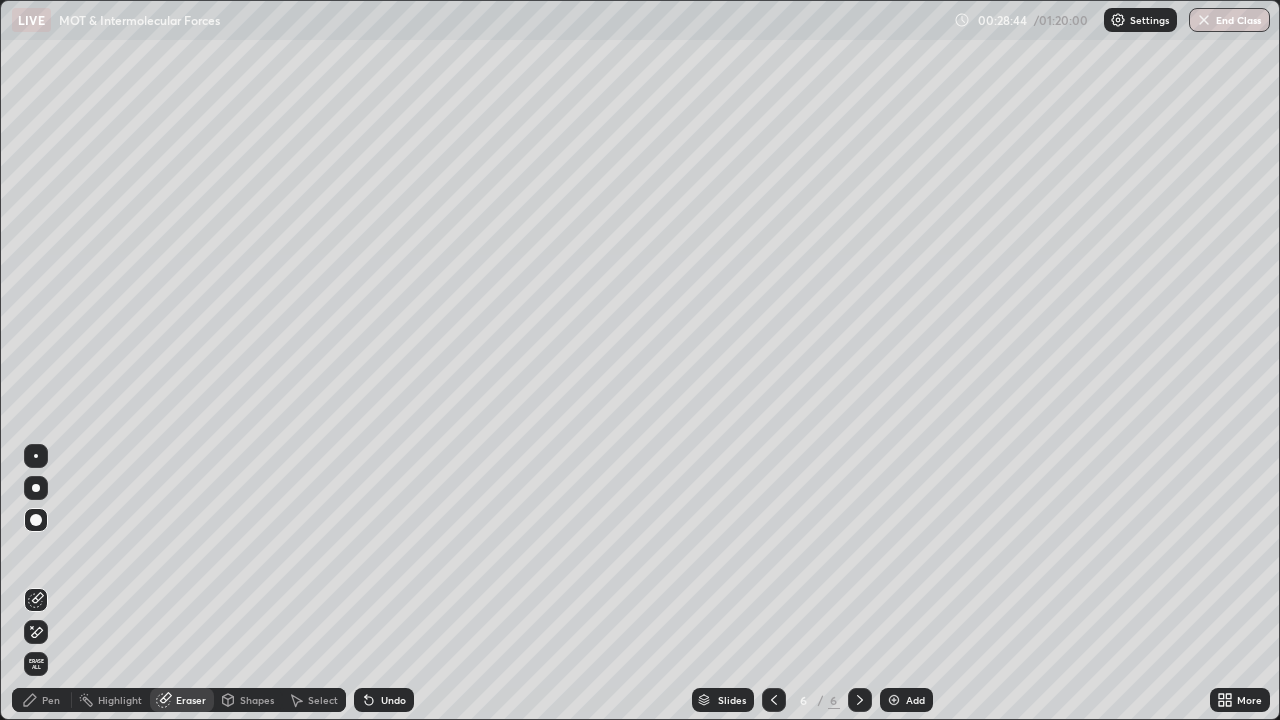 click on "Pen" at bounding box center (42, 700) 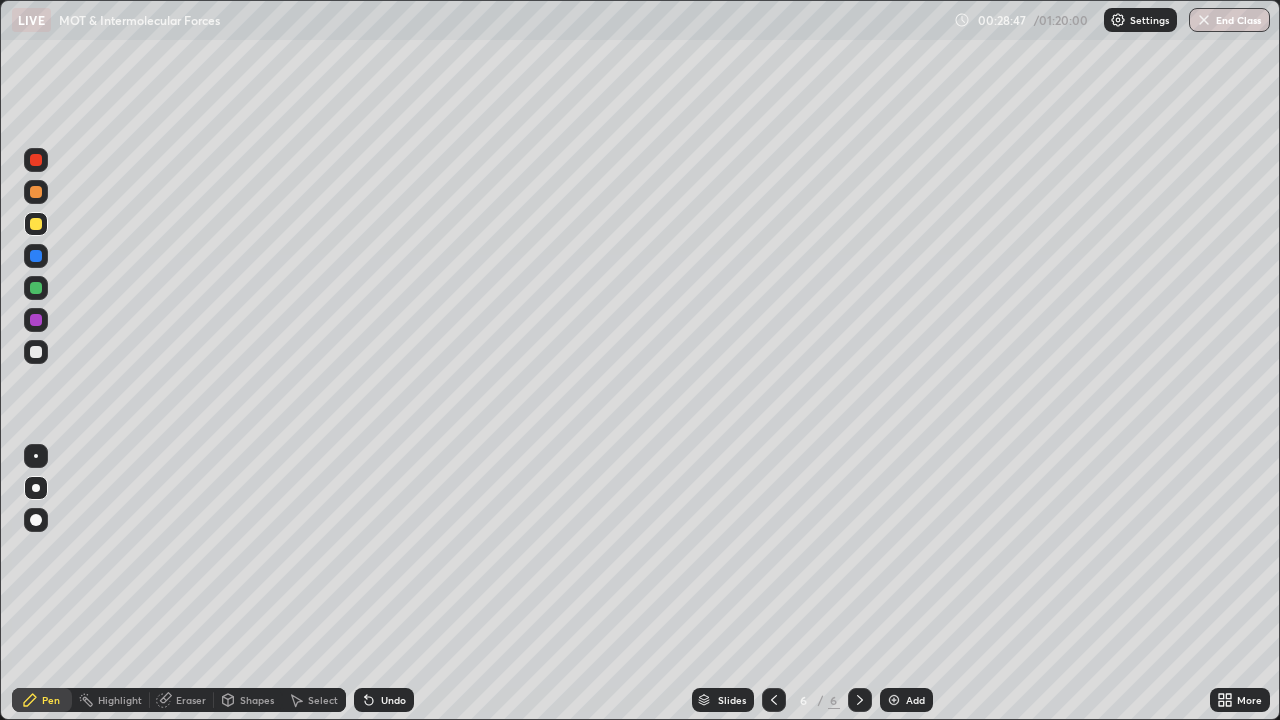 click at bounding box center (36, 160) 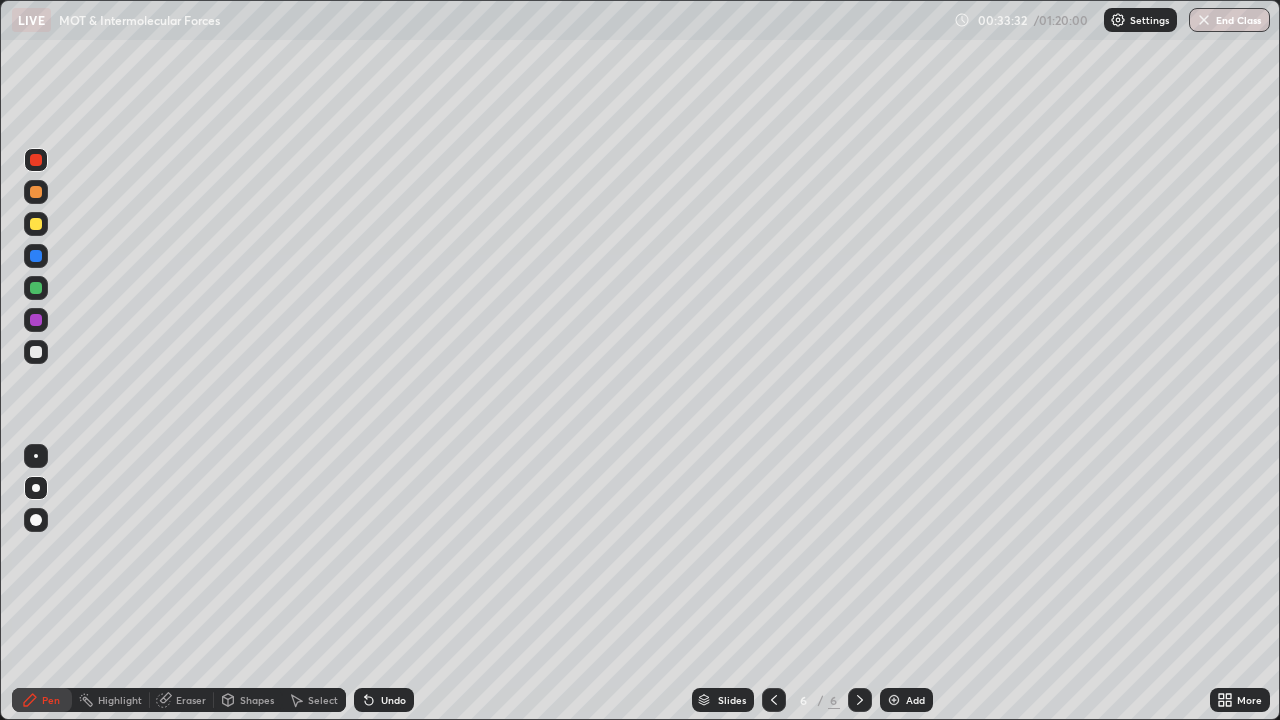 click on "Eraser" at bounding box center (191, 700) 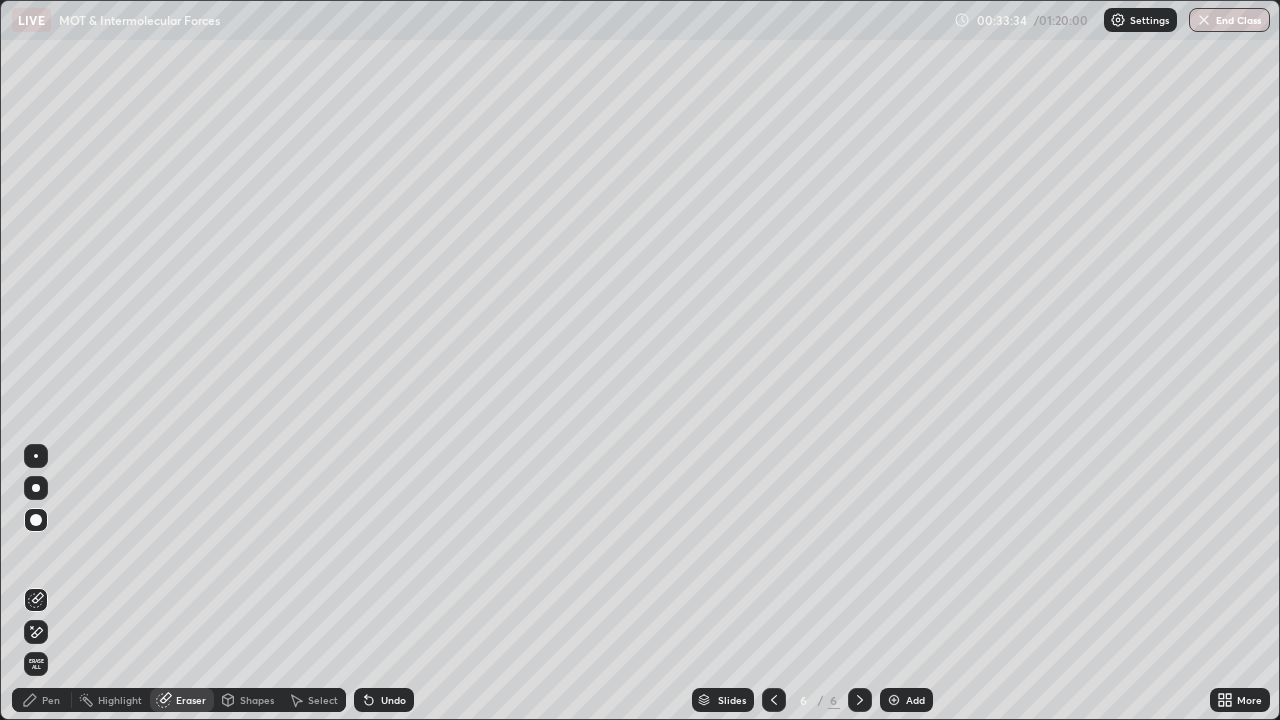 click on "Pen" at bounding box center (51, 700) 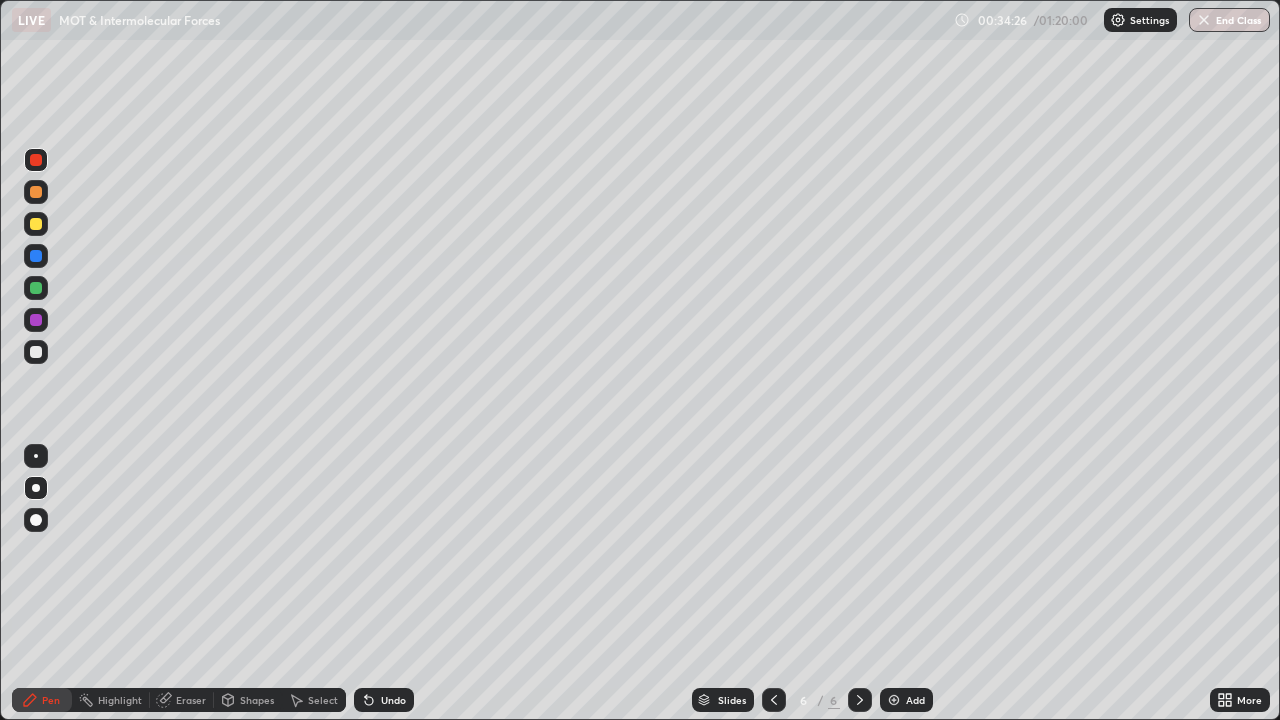 click on "Eraser" at bounding box center [191, 700] 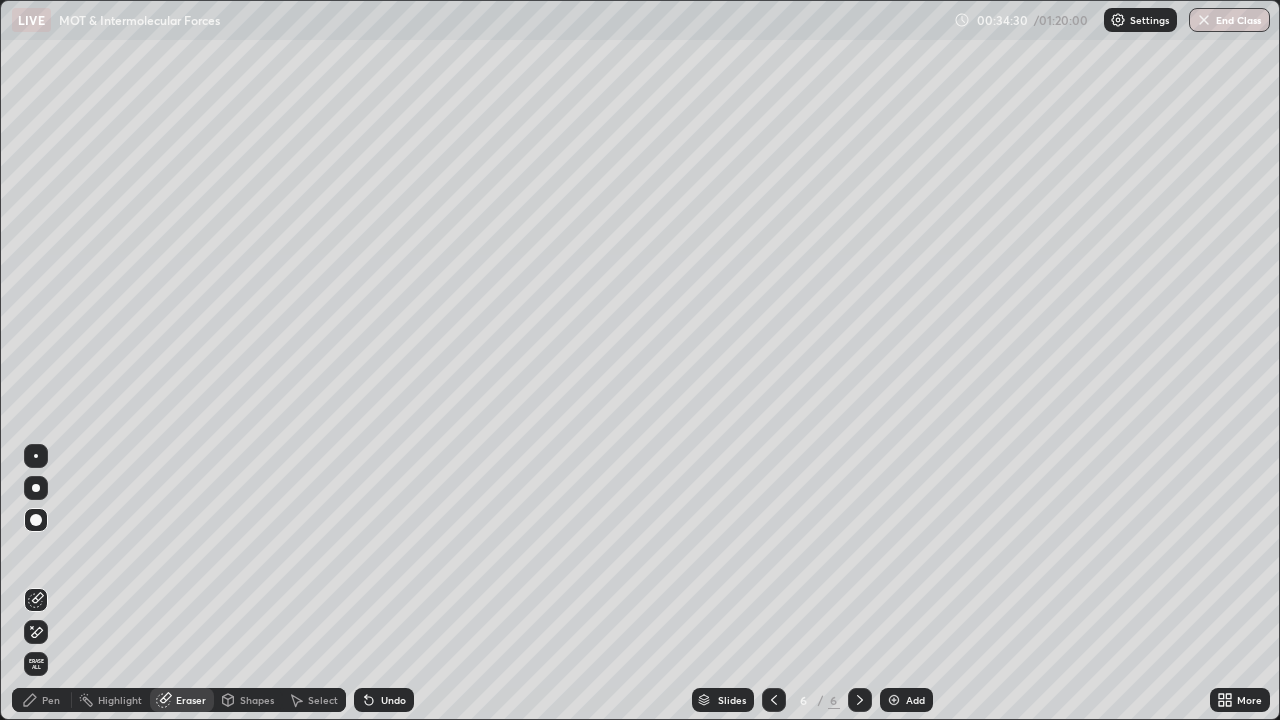 click on "Pen" at bounding box center [51, 700] 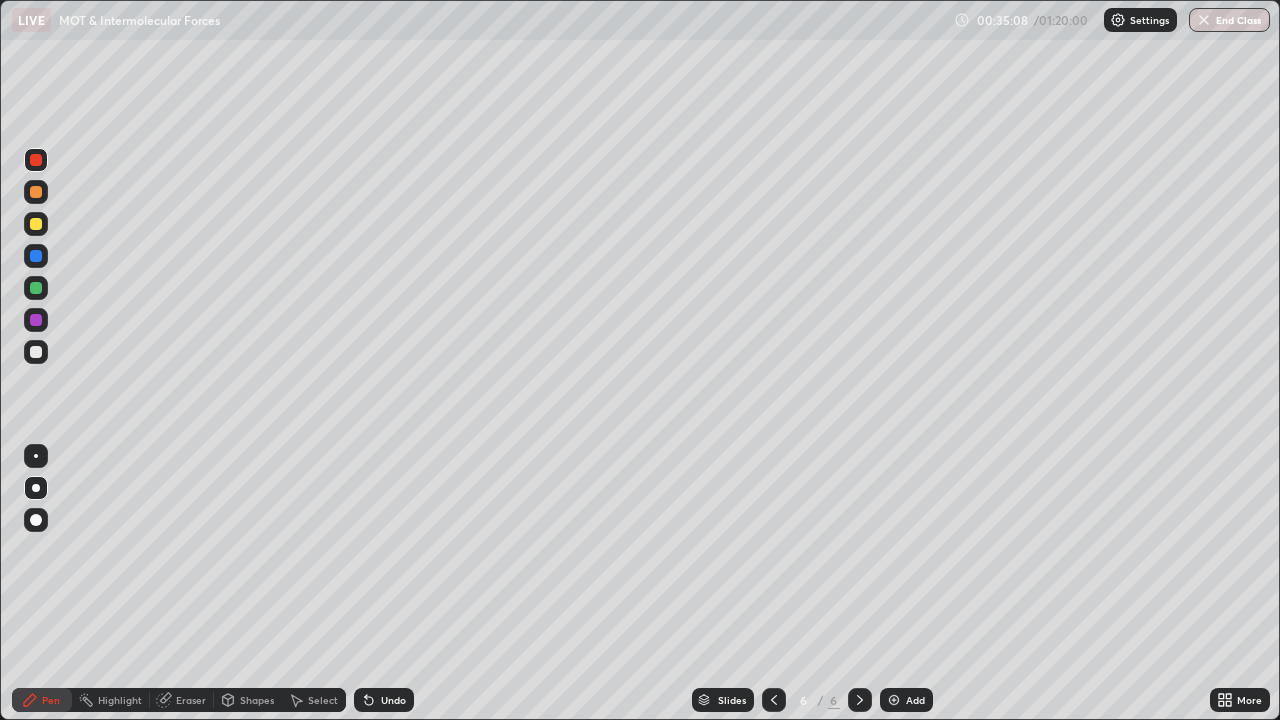 click at bounding box center [36, 352] 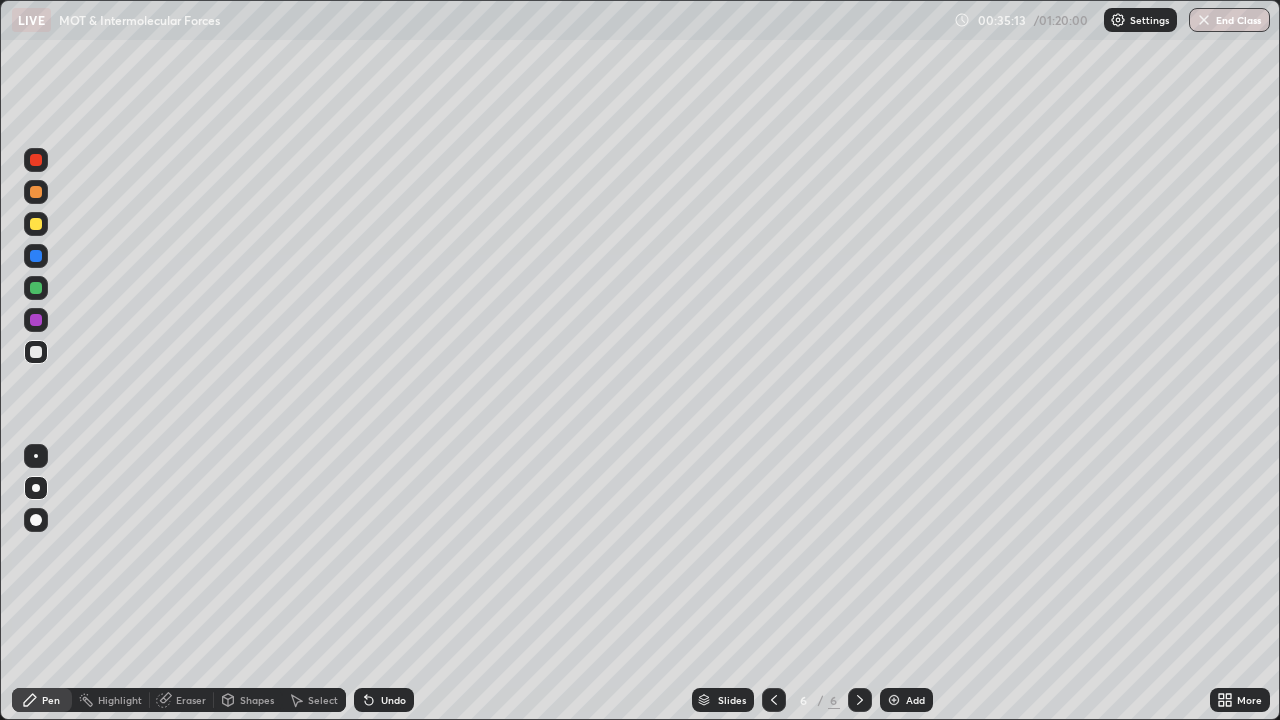 click on "Add" at bounding box center [906, 700] 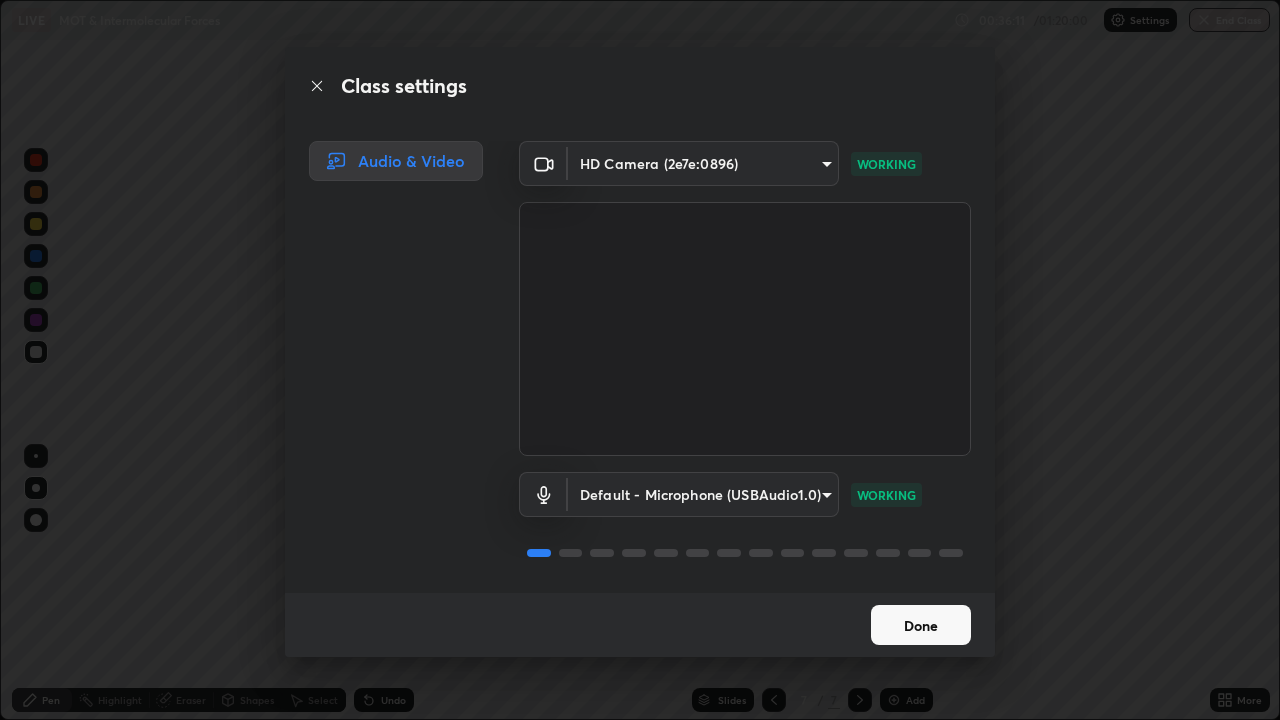 click on "Done" at bounding box center [921, 625] 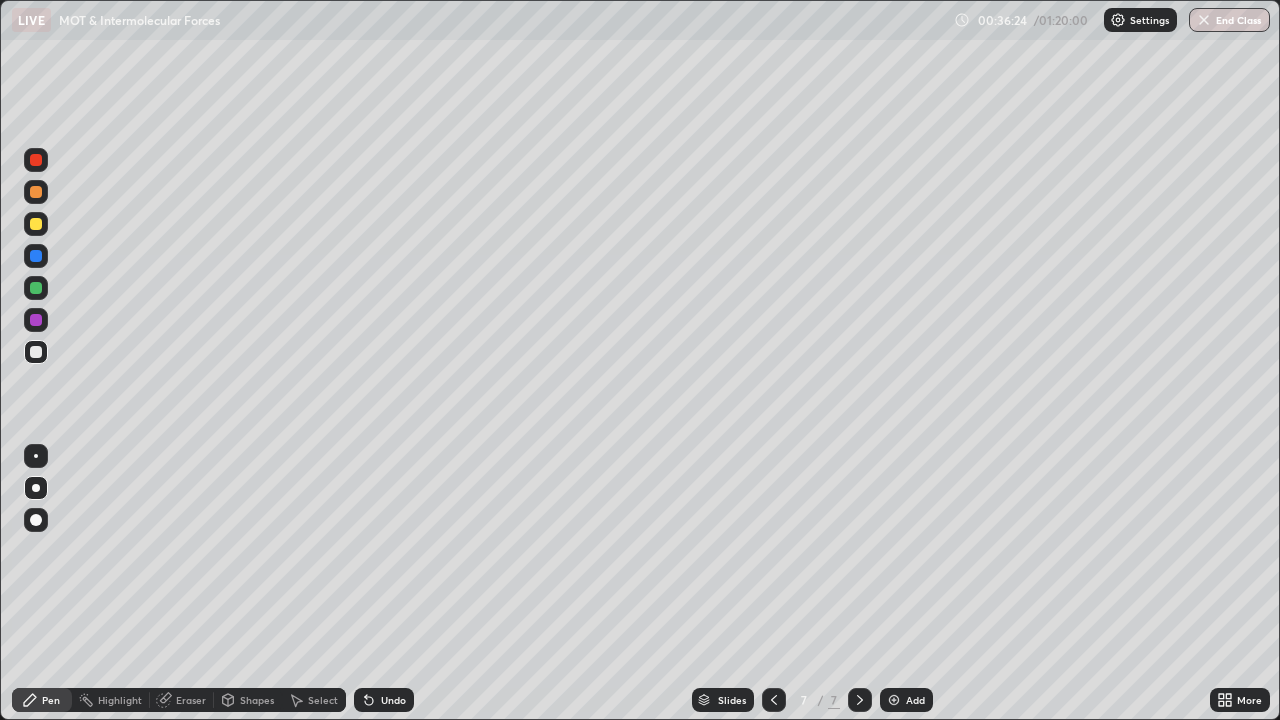 click at bounding box center (36, 224) 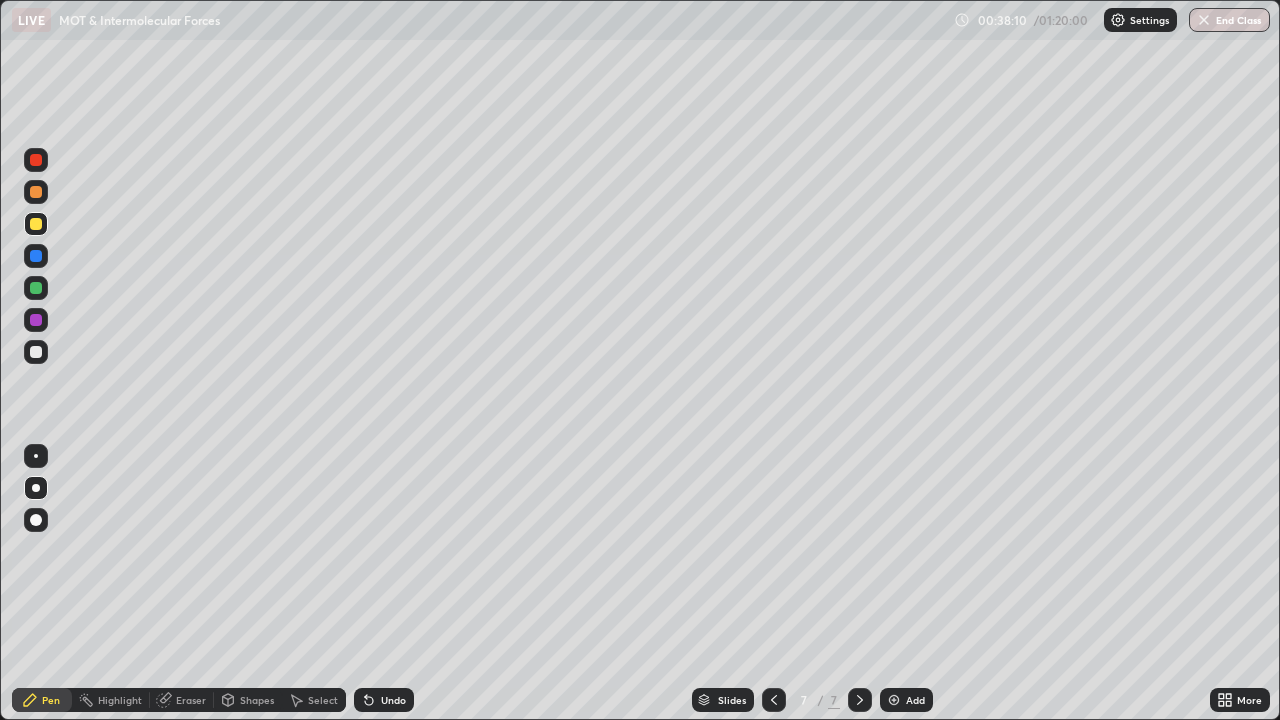 click at bounding box center (36, 352) 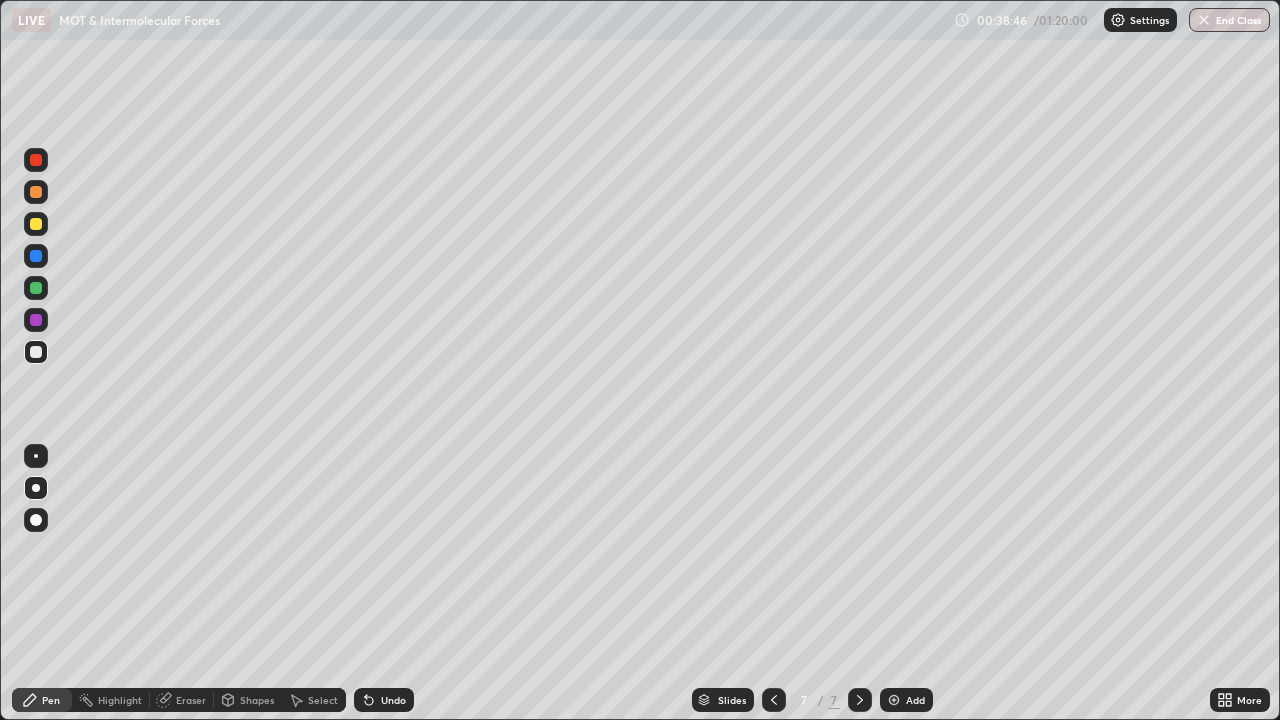 click at bounding box center (36, 320) 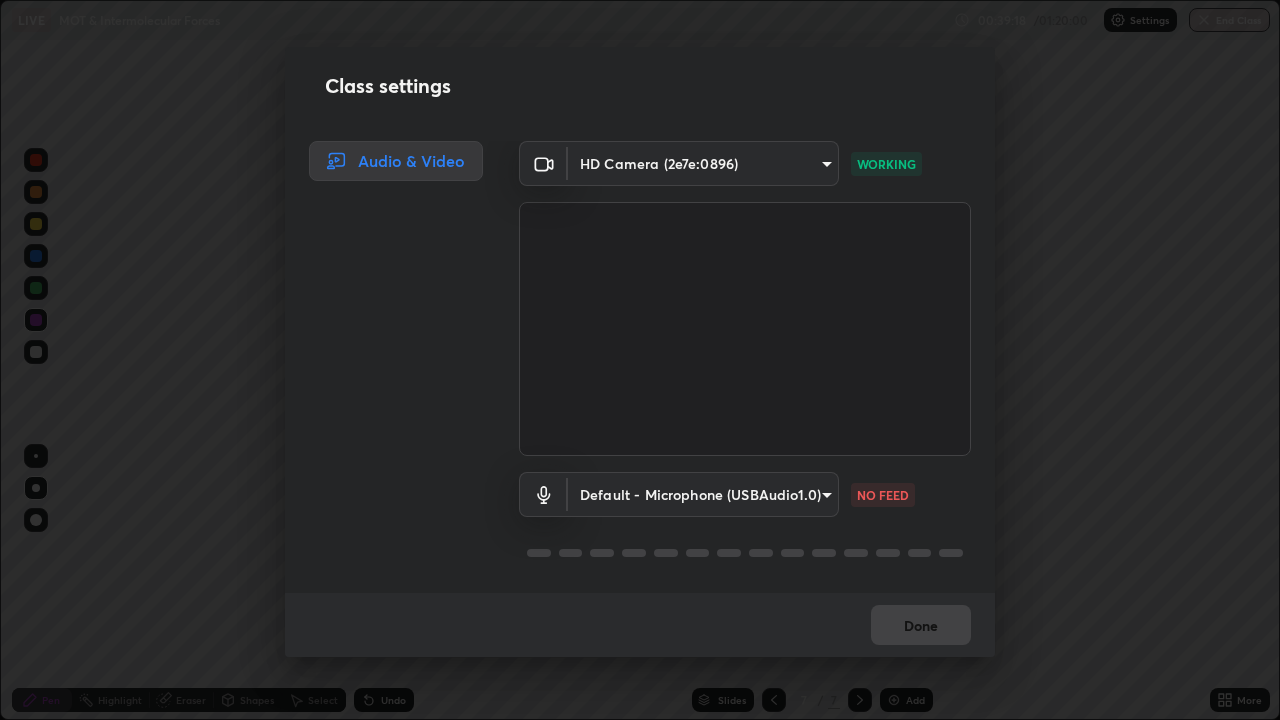click on "Done" at bounding box center [640, 625] 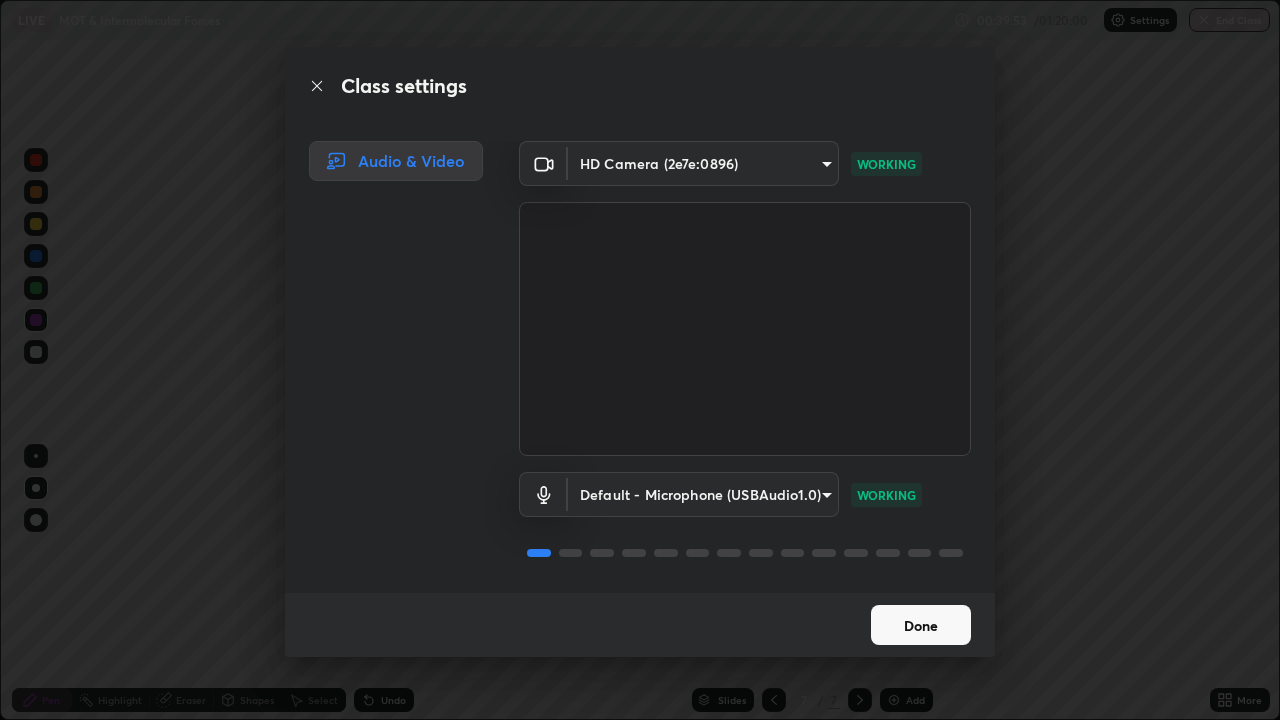 click on "Erase all LIVE MOT & Intermolecular Forces 00:39:53 /  01:20:00 Settings End Class Setting up your live class MOT & Intermolecular Forces • L20 of Course On Chemistry for NEET Growth 1 2027 [FIRST] [LAST] Pen Highlight Eraser Shapes Select Undo Slides 7 / 7 Add More Enable hand raising Enable raise hand to speak to learners. Once enabled, chat will be turned off temporarily. Enable x   No doubts shared Encourage your learners to ask a doubt for better clarity Report an issue Reason for reporting Buffering Chat not working Audio - Video sync issue Educator video quality low ​ Attach an image Report Class settings Audio & Video HD Camera (2e7e:0896) 1d78e966674f494eb558fa3ceca737cbb8ce7aeb89693e1c20fb68b4264e7fae WORKING Default - Microphone (USBAudio1.0) default WORKING Done" at bounding box center [640, 360] 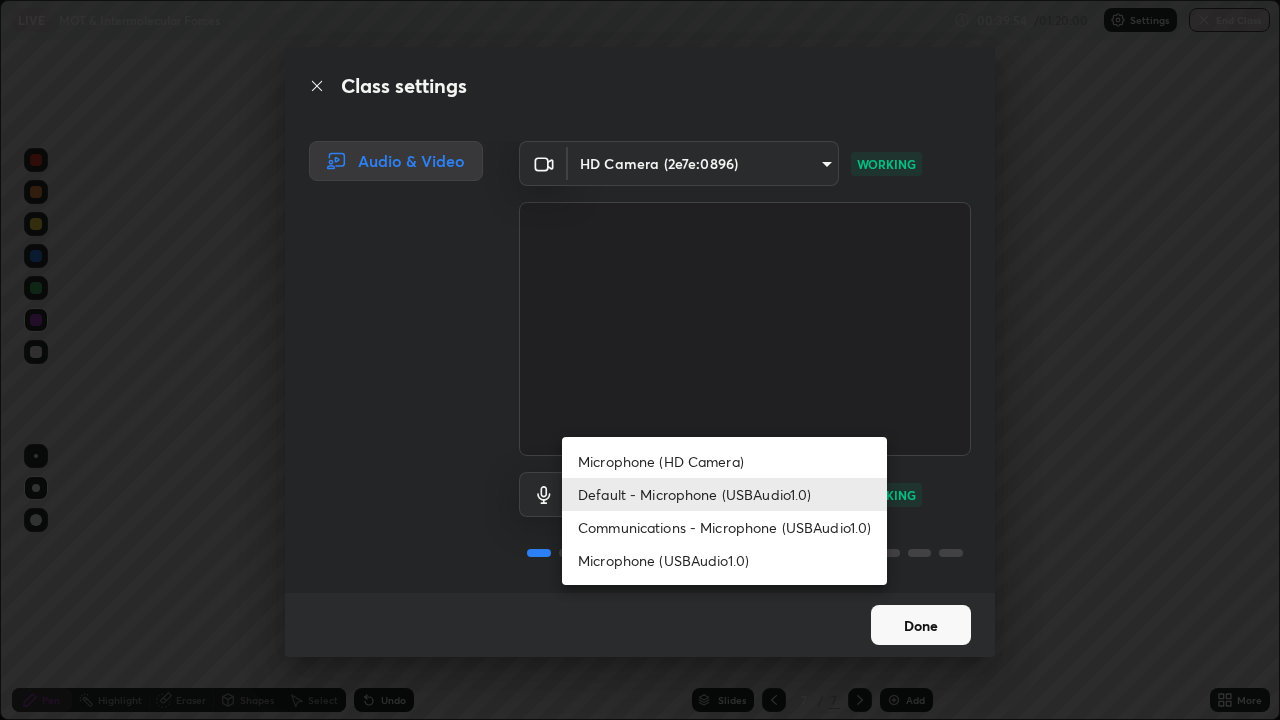 click on "Microphone (USBAudio1.0)" at bounding box center [724, 560] 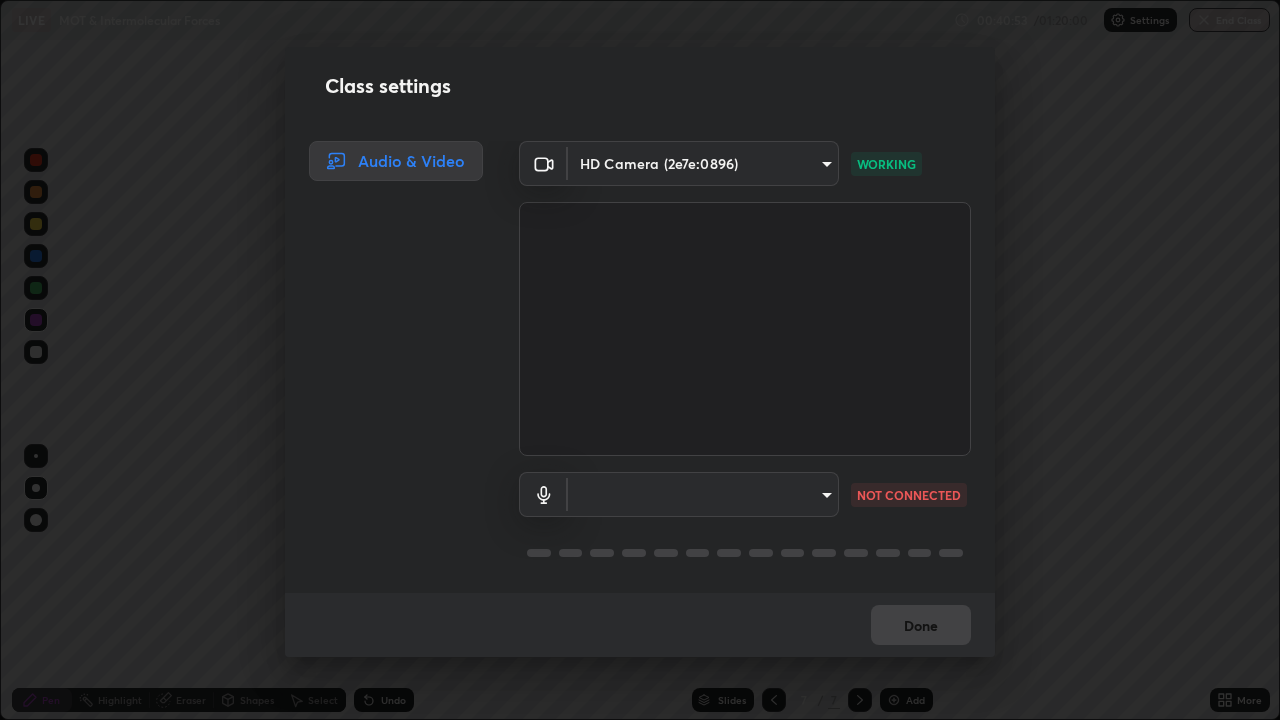 click on "Erase all LIVE MOT & Intermolecular Forces 00:40:53 /  01:20:00 Settings End Class Setting up your live class MOT & Intermolecular Forces • L20 of Course On Chemistry for NEET Growth 1 2027 [FIRST] [LAST] Pen Highlight Eraser Shapes Select Undo Slides 7 / 7 Add More Enable hand raising Enable raise hand to speak to learners. Once enabled, chat will be turned off temporarily. Enable x   No doubts shared Encourage your learners to ask a doubt for better clarity Report an issue Reason for reporting Buffering Chat not working Audio - Video sync issue Educator video quality low ​ Attach an image Report Class settings Audio & Video HD Camera (2e7e:0896) 1d78e966674f494eb558fa3ceca737cbb8ce7aeb89693e1c20fb68b4264e7fae WORKING ​ bc46d8b3852c68a1bb95da4d54f001351322f6aa746dc26d4b7bbd2e04c4269e NOT CONNECTED Done" at bounding box center (640, 360) 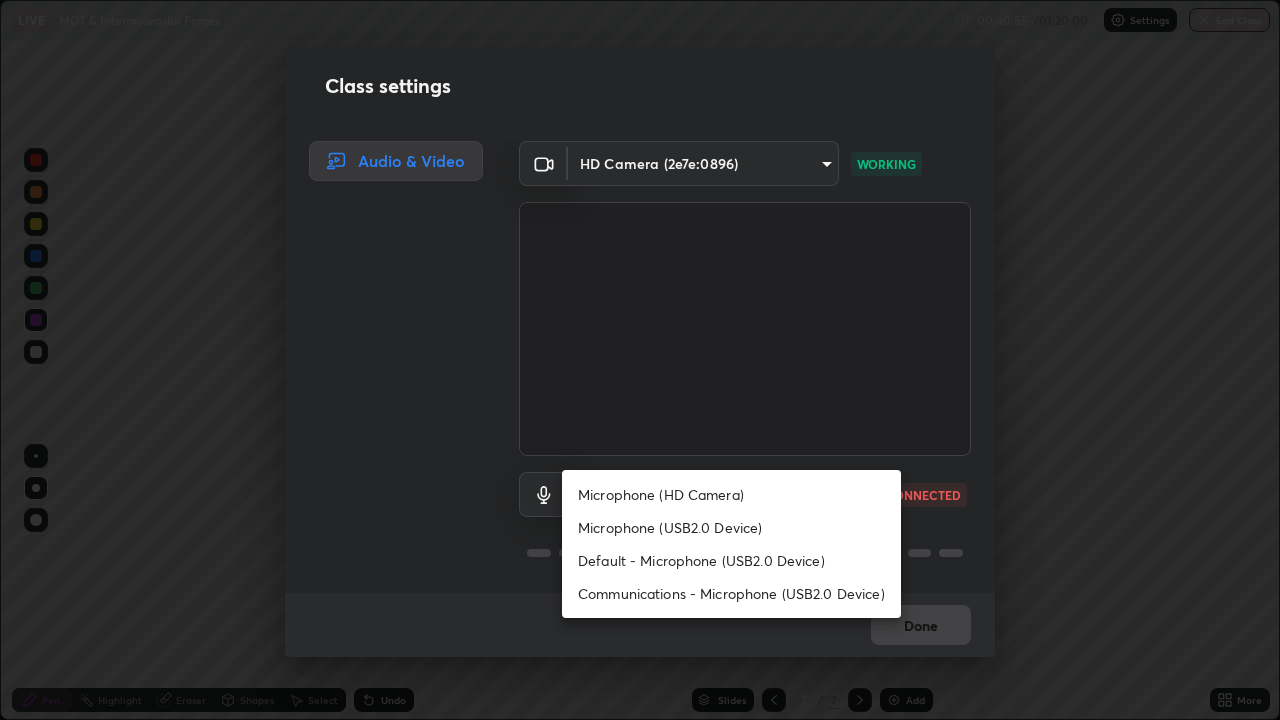 click on "Microphone (USB2.0 Device)" at bounding box center [731, 527] 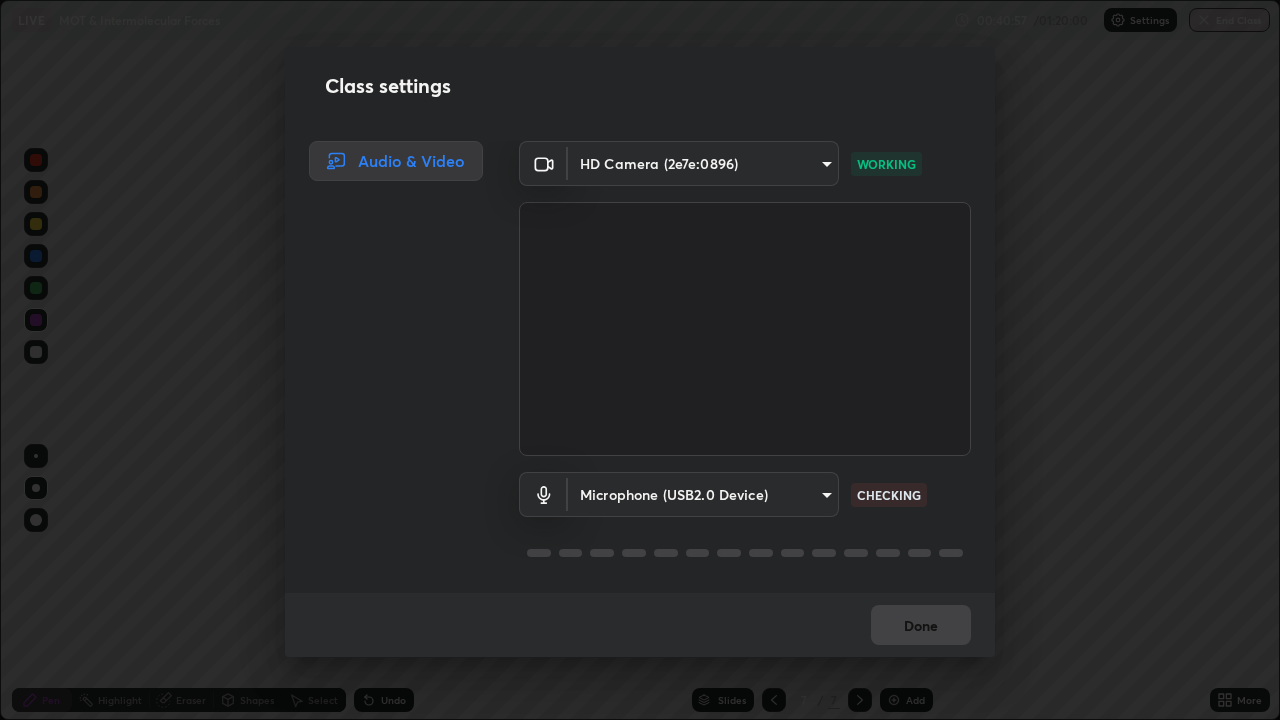 click on "Erase all LIVE MOT & Intermolecular Forces 00:40:57 /  01:20:00 Settings End Class Setting up your live class MOT & Intermolecular Forces • L20 of Course On Chemistry for NEET Growth 1 2027 [FIRST] [LAST] Pen Highlight Eraser Shapes Select Undo Slides 7 / 7 Add More Enable hand raising Enable raise hand to speak to learners. Once enabled, chat will be turned off temporarily. Enable x   No doubts shared Encourage your learners to ask a doubt for better clarity Report an issue Reason for reporting Buffering Chat not working Audio - Video sync issue Educator video quality low ​ Attach an image Report Class settings Audio & Video HD Camera (2e7e:0896) 1d78e966674f494eb558fa3ceca737cbb8ce7aeb89693e1c20fb68b4264e7fae WORKING Microphone (USB2.0 Device) 3b9bb08ab8c7a62c410dfdc41f3019653ef849c6e9d4765533ac8392d7e684c4 CHECKING Done" at bounding box center (640, 360) 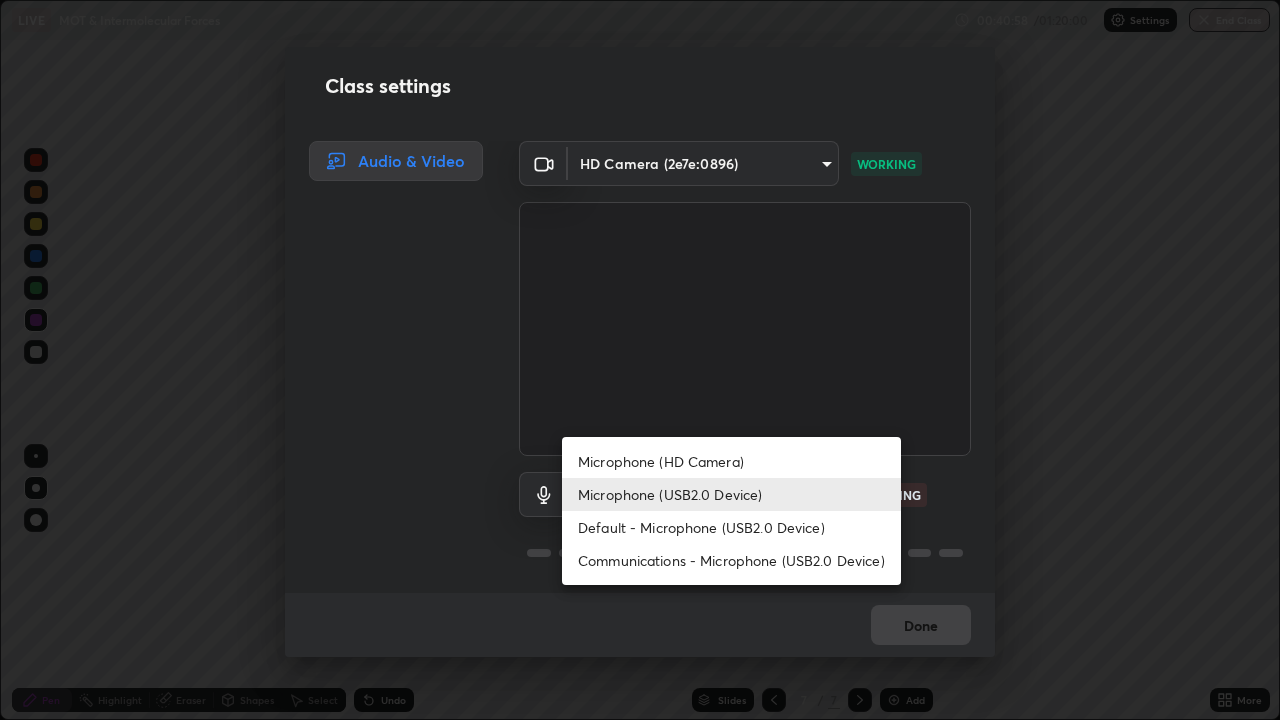 click on "Communications - Microphone (USB2.0 Device)" at bounding box center (731, 560) 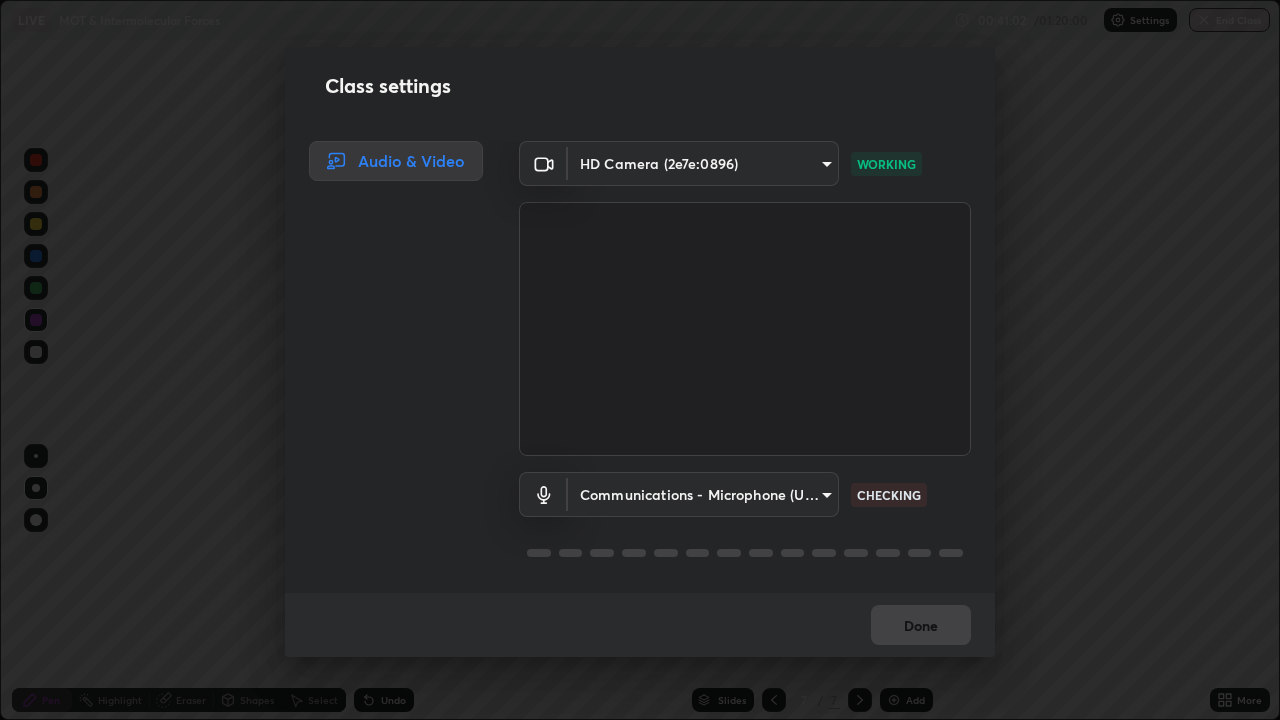 click on "Erase all LIVE MOT & Intermolecular Forces 00:41:02 /  01:20:00 Settings End Class Setting up your live class MOT & Intermolecular Forces • L20 of Course On Chemistry for NEET Growth 1 2027 [FIRST] [LAST] Pen Highlight Eraser Shapes Select Undo Slides 7 / 7 Add More Enable hand raising Enable raise hand to speak to learners. Once enabled, chat will be turned off temporarily. Enable x   No doubts shared Encourage your learners to ask a doubt for better clarity Report an issue Reason for reporting Buffering Chat not working Audio - Video sync issue Educator video quality low ​ Attach an image Report Class settings Audio & Video HD Camera (2e7e:0896) 1d78e966674f494eb558fa3ceca737cbb8ce7aeb89693e1c20fb68b4264e7fae WORKING Communications - Microphone (USB2.0 Device) communications CHECKING Done" at bounding box center (640, 360) 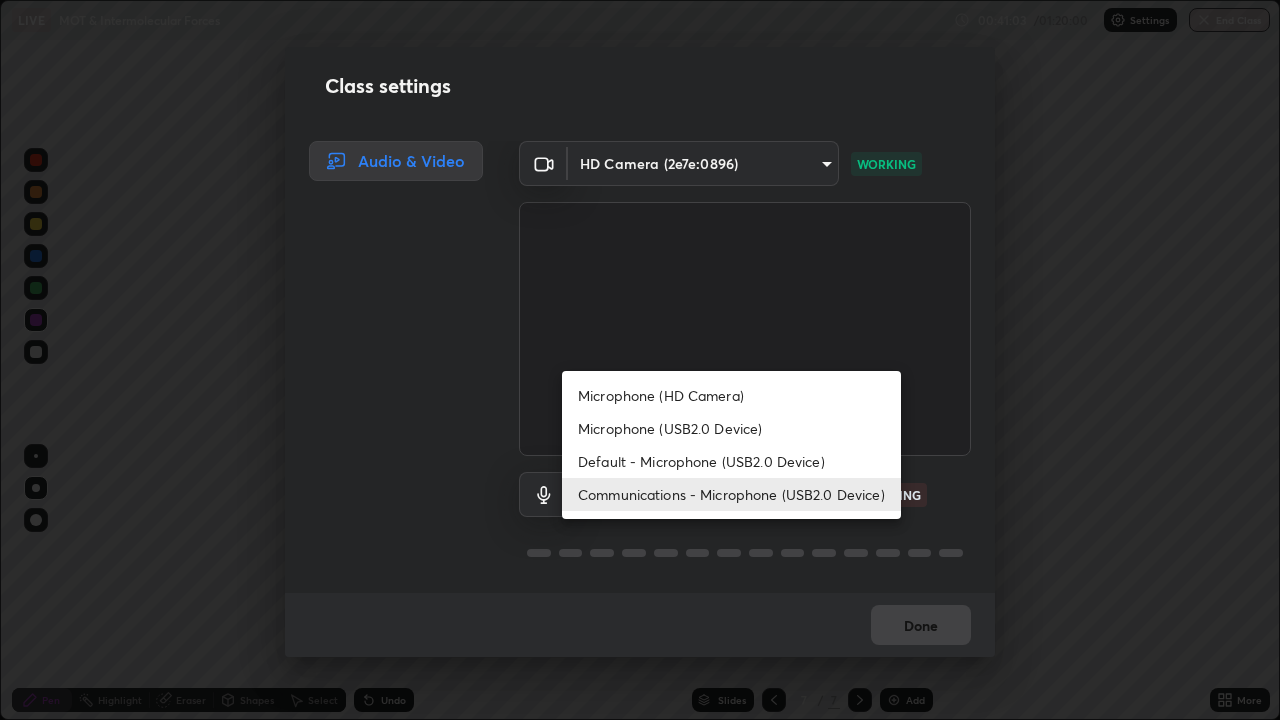 click on "Communications - Microphone (USB2.0 Device)" at bounding box center (731, 494) 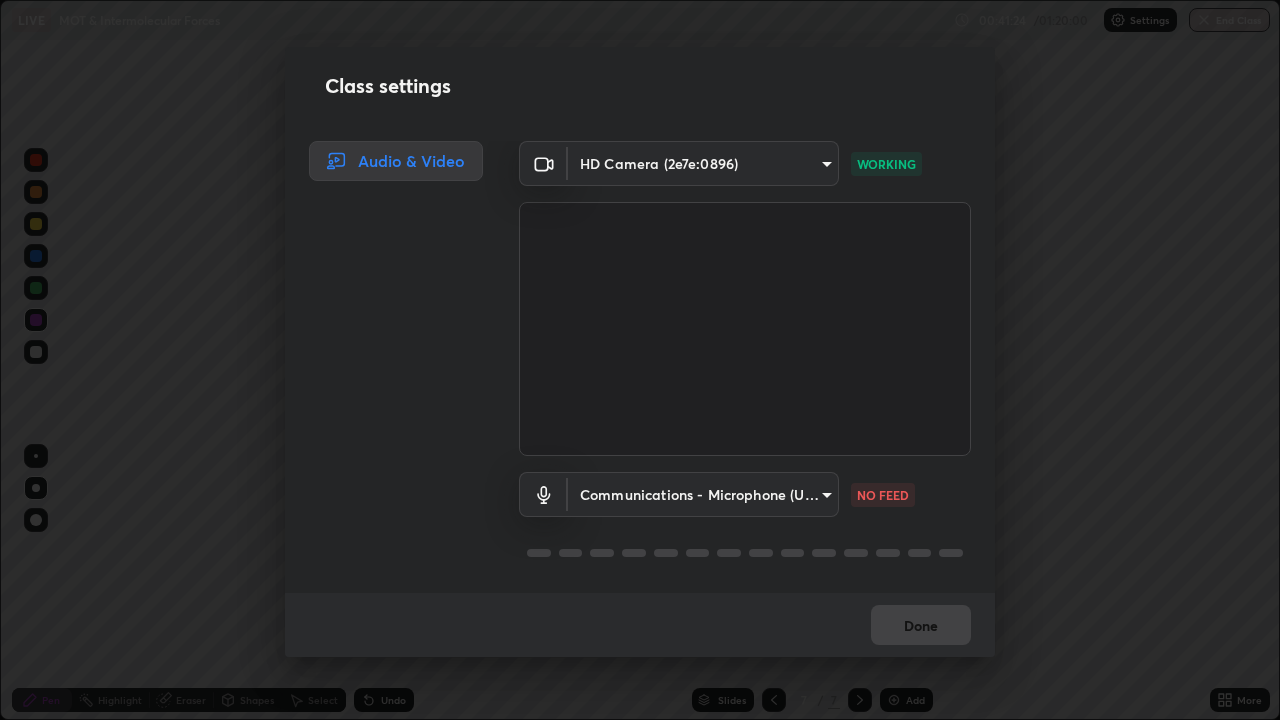 click on "Erase all LIVE MOT & Intermolecular Forces 00:41:24 /  01:20:00 Settings End Class Setting up your live class MOT & Intermolecular Forces • L20 of Course On Chemistry for NEET Growth 1 2027 [FIRST] [LAST] Pen Highlight Eraser Shapes Select Undo Slides 7 / 7 Add More Enable hand raising Enable raise hand to speak to learners. Once enabled, chat will be turned off temporarily. Enable x   No doubts shared Encourage your learners to ask a doubt for better clarity Report an issue Reason for reporting Buffering Chat not working Audio - Video sync issue Educator video quality low ​ Attach an image Report Class settings Audio & Video HD Camera (2e7e:0896) 1d78e966674f494eb558fa3ceca737cbb8ce7aeb89693e1c20fb68b4264e7fae WORKING Communications - Microphone (USB2.0 Device) communications NO FEED Done" at bounding box center [640, 360] 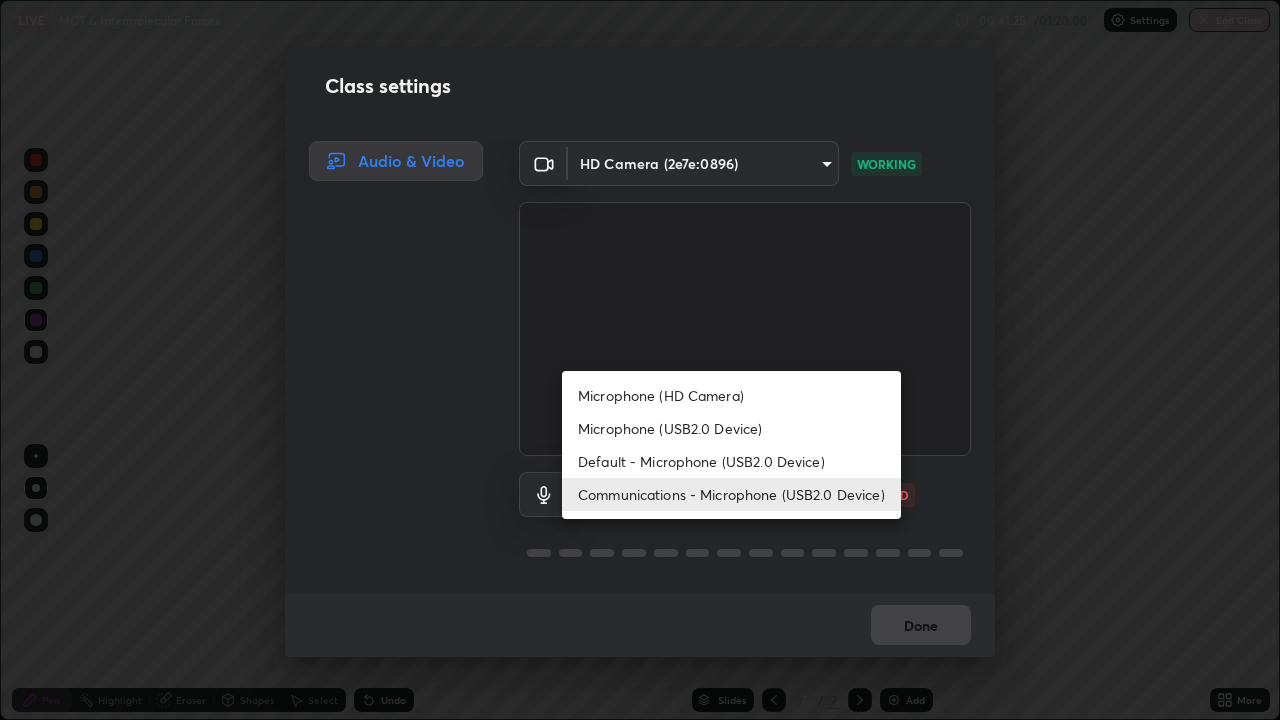 click on "Default - Microphone (USB2.0 Device)" at bounding box center (731, 461) 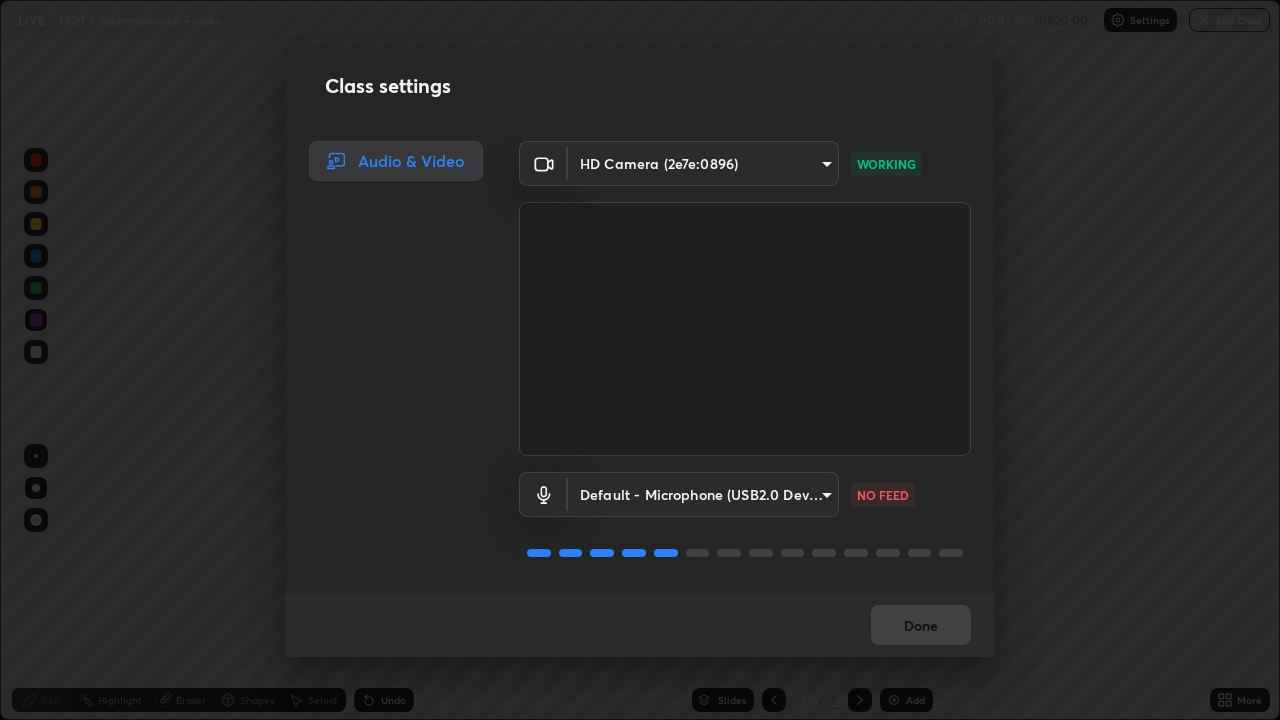 click on "Erase all LIVE MOT & Intermolecular Forces 00:41:26 /  01:20:00 Settings End Class Setting up your live class MOT & Intermolecular Forces • L20 of Course On Chemistry for NEET Growth 1 2027 [FIRST] [LAST] Pen Highlight Eraser Shapes Select Undo Slides 7 / 7 Add More Enable hand raising Enable raise hand to speak to learners. Once enabled, chat will be turned off temporarily. Enable x   No doubts shared Encourage your learners to ask a doubt for better clarity Report an issue Reason for reporting Buffering Chat not working Audio - Video sync issue Educator video quality low ​ Attach an image Report Class settings Audio & Video HD Camera (2e7e:0896) 1d78e966674f494eb558fa3ceca737cbb8ce7aeb89693e1c20fb68b4264e7fae WORKING Default - Microphone (USB2.0 Device) default NO FEED Done" at bounding box center (640, 360) 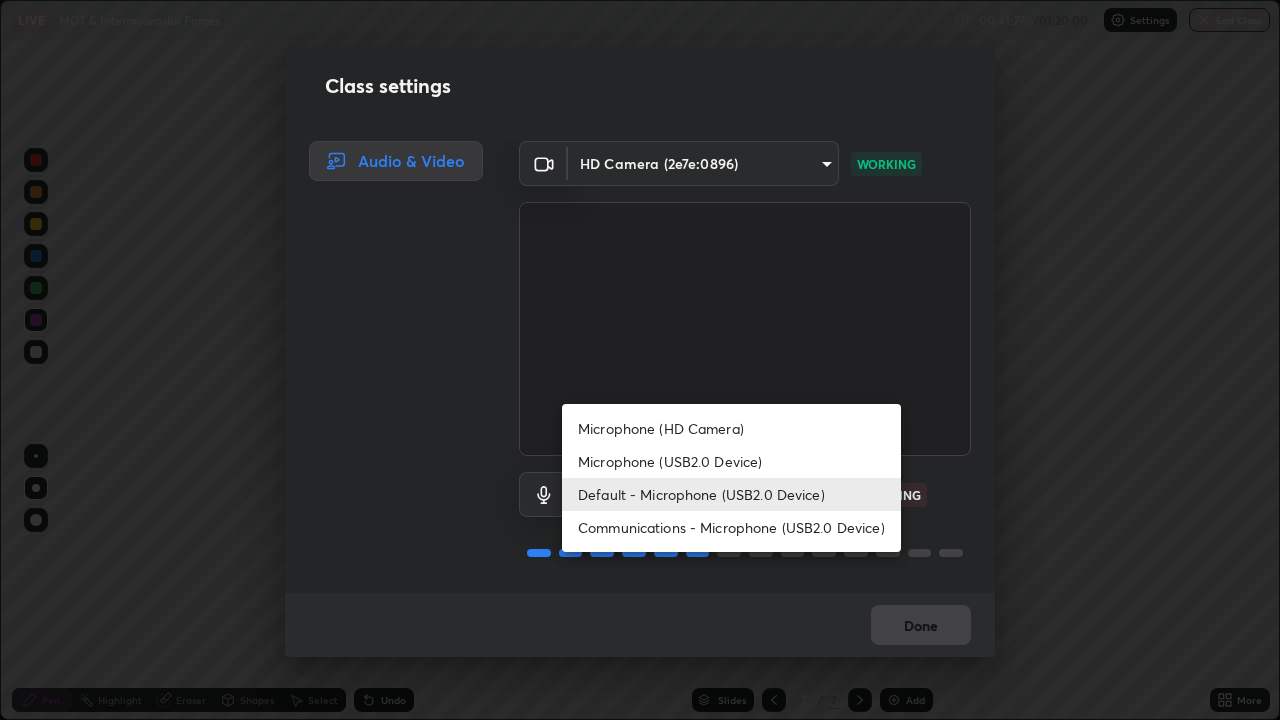 click on "Microphone (USB2.0 Device)" at bounding box center (731, 461) 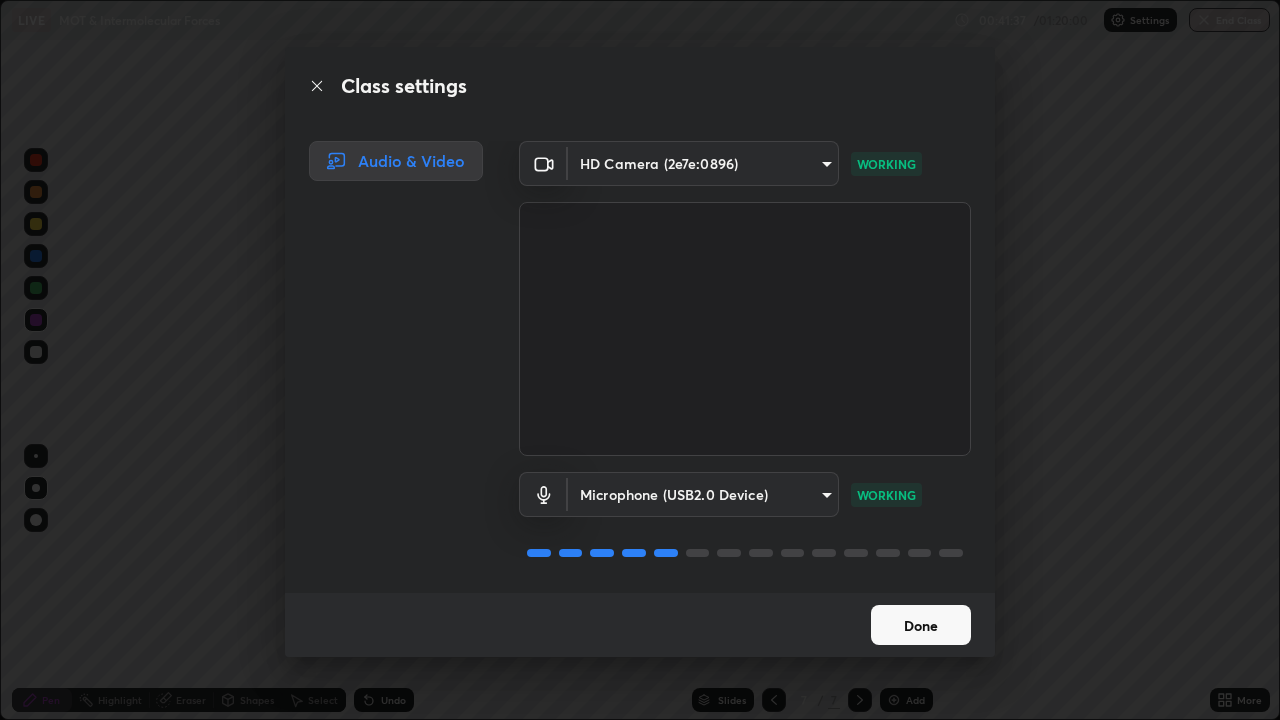 click on "Done" at bounding box center (921, 625) 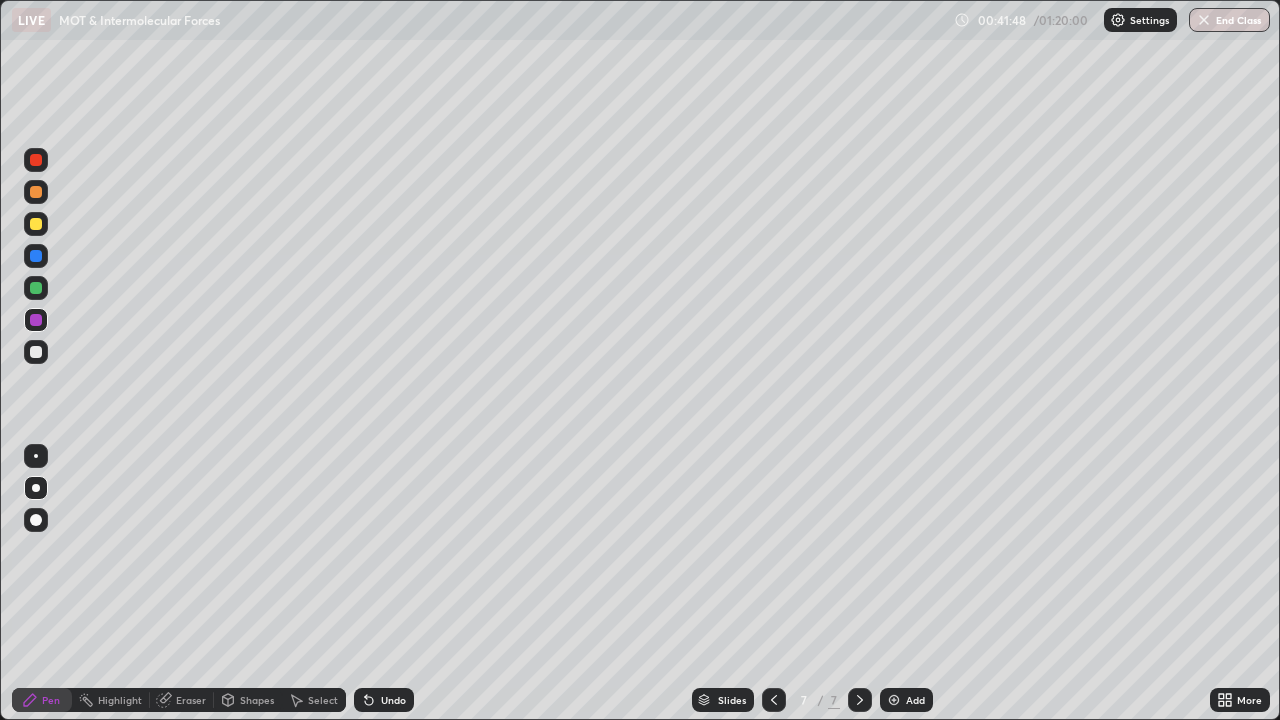 click at bounding box center (36, 352) 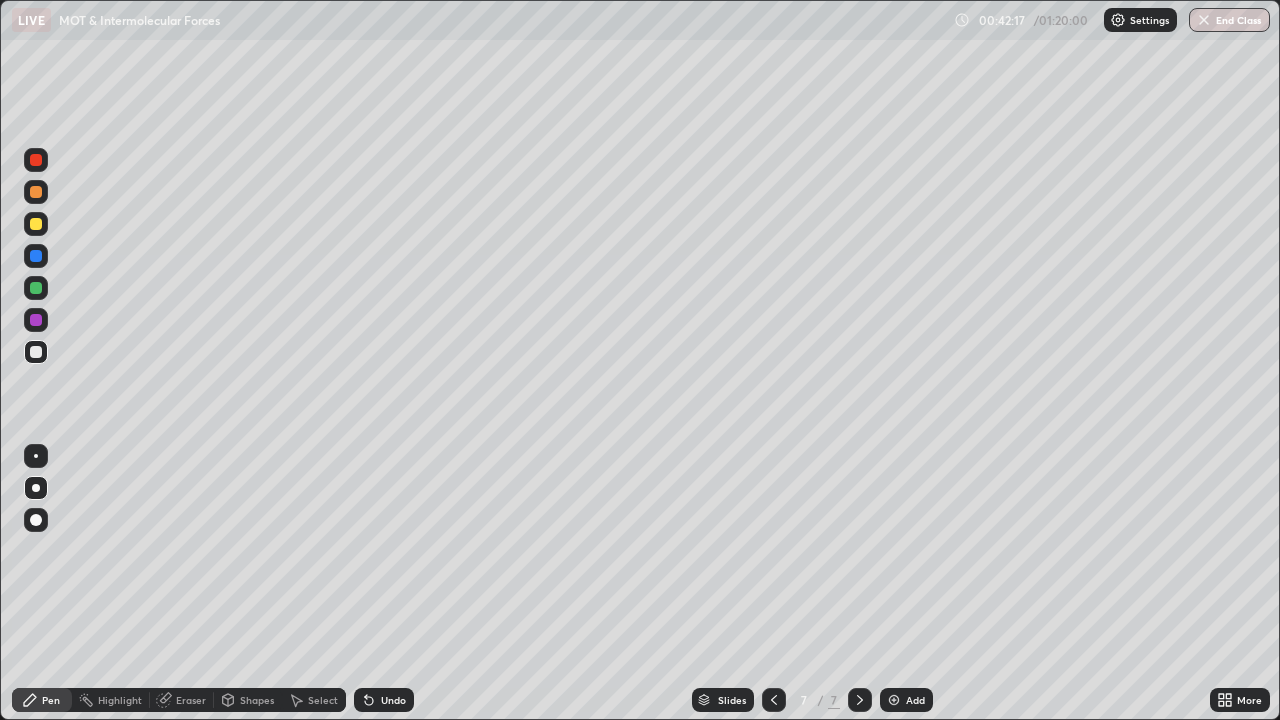 click at bounding box center [36, 160] 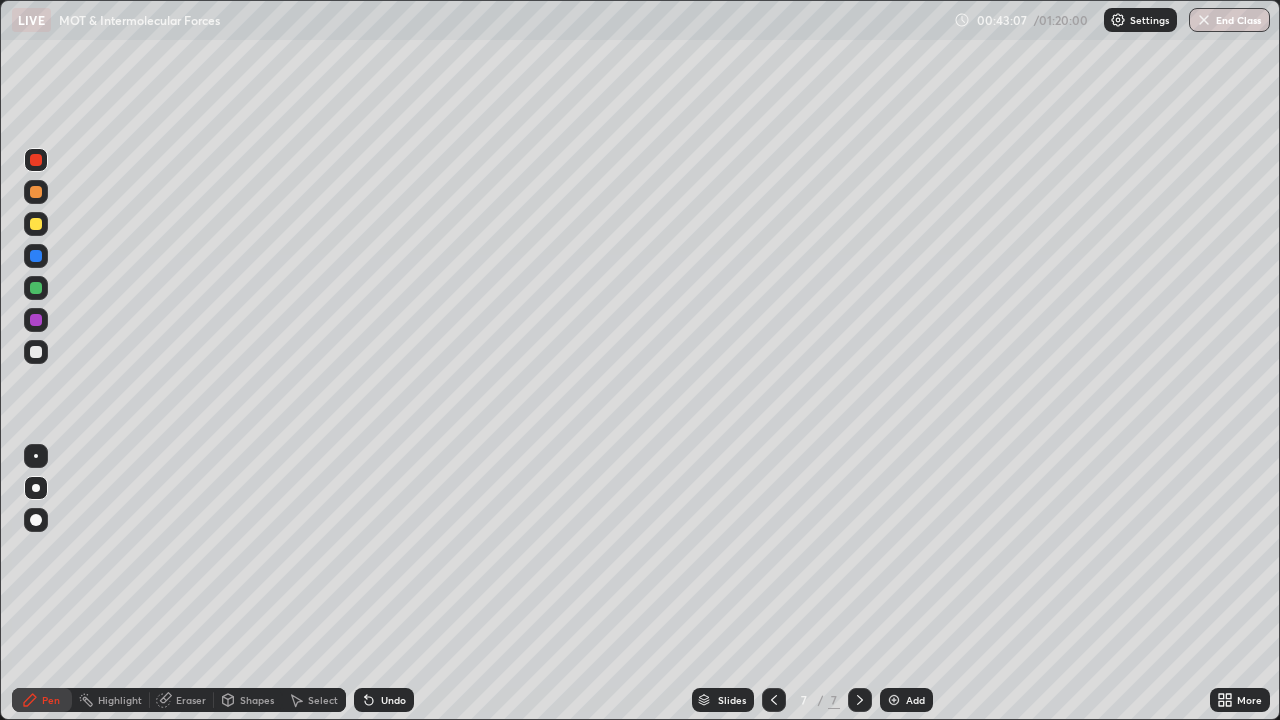 click at bounding box center [36, 352] 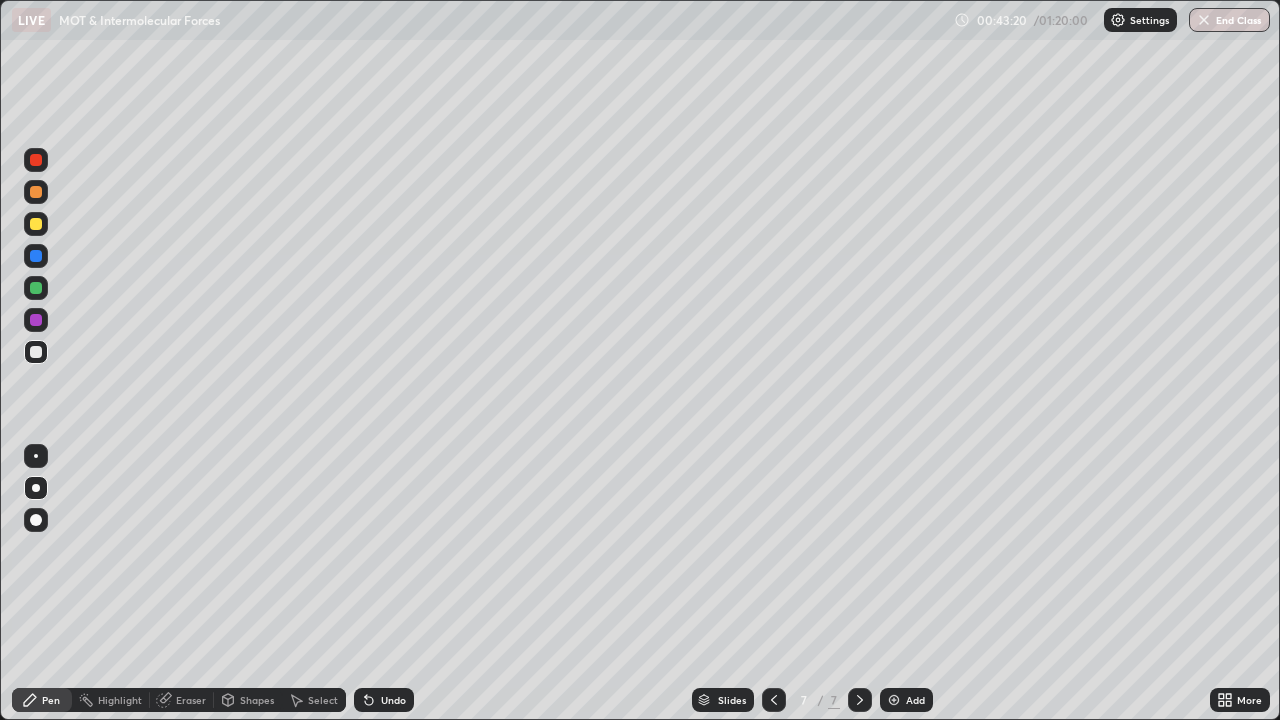 click at bounding box center [36, 160] 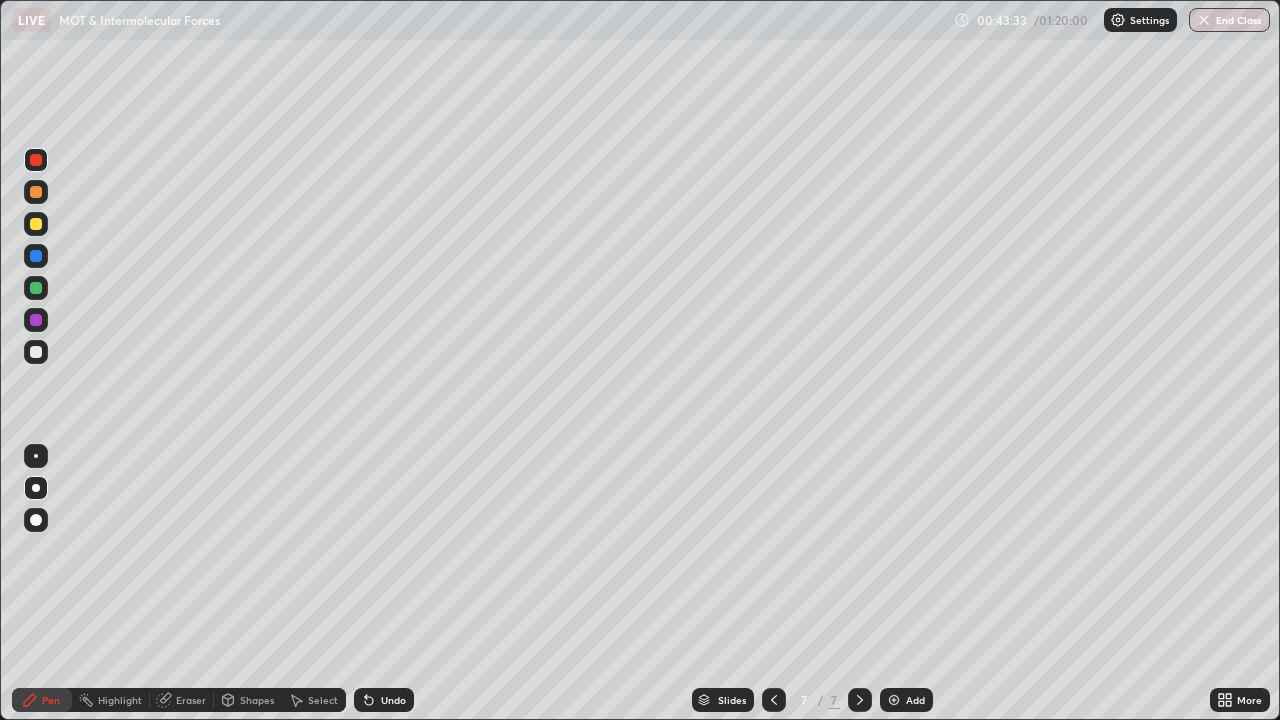 click at bounding box center (36, 352) 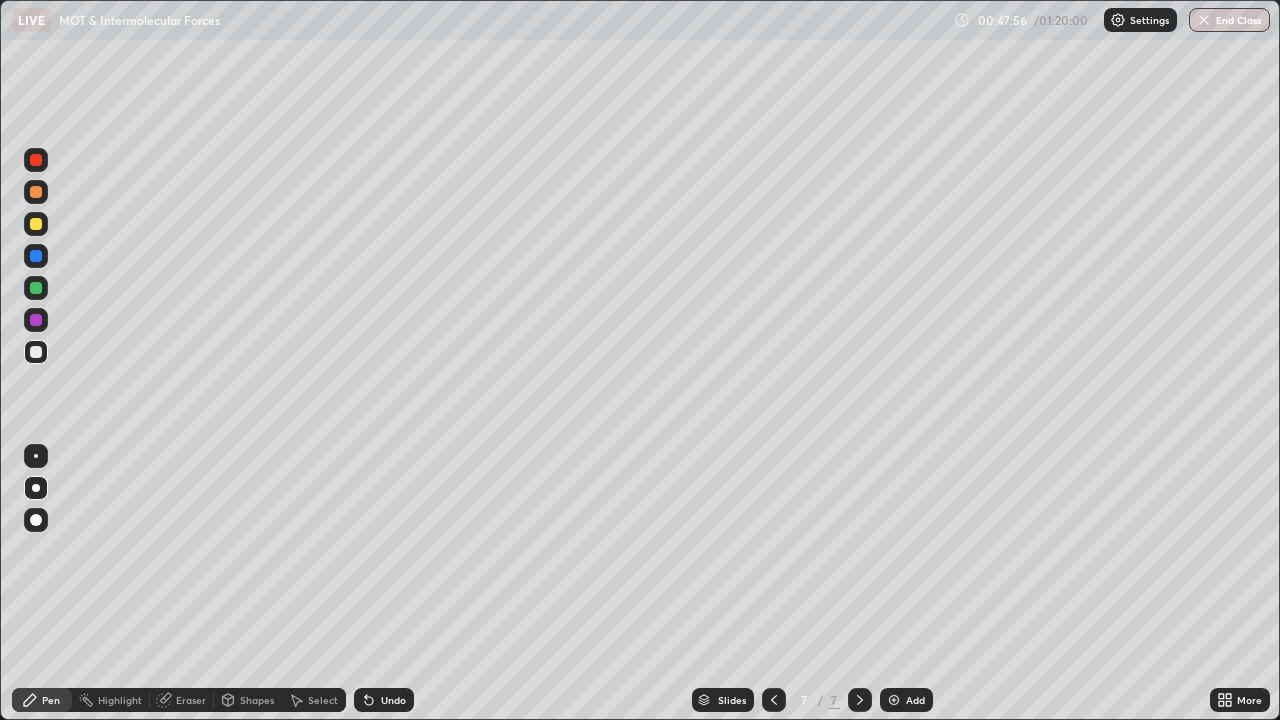 click on "Add" at bounding box center (915, 700) 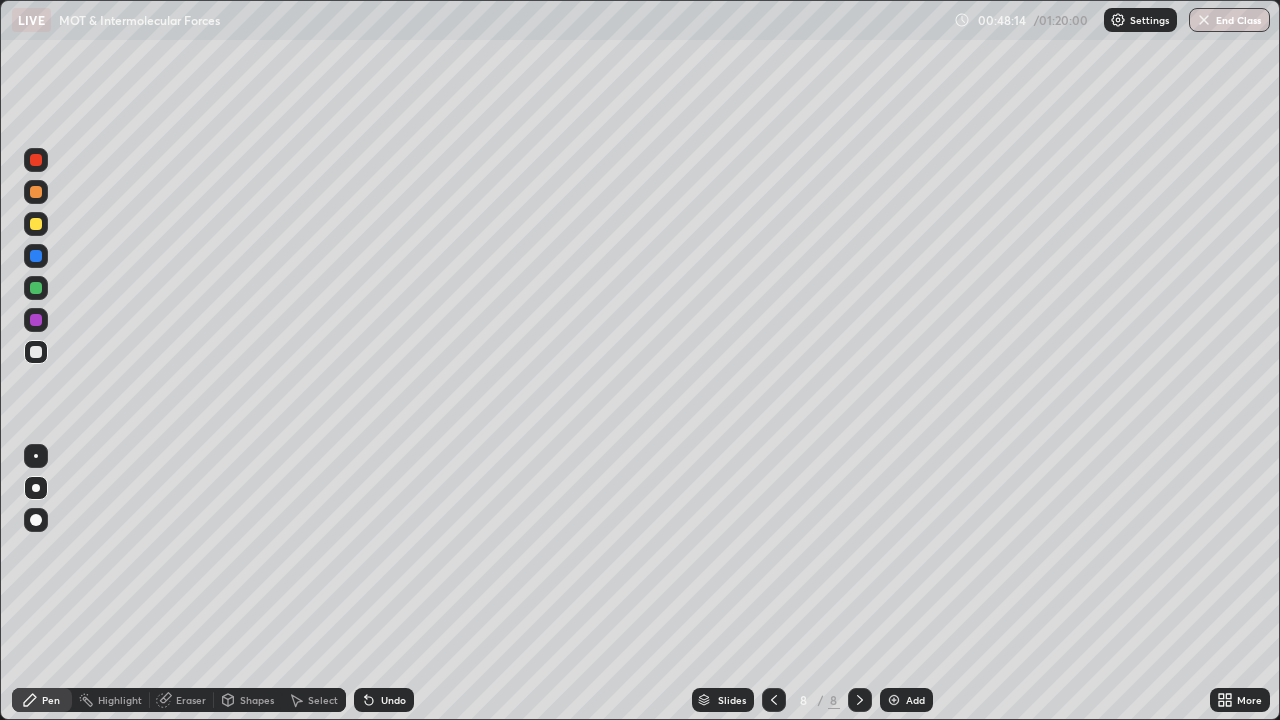 click on "Undo" at bounding box center (393, 700) 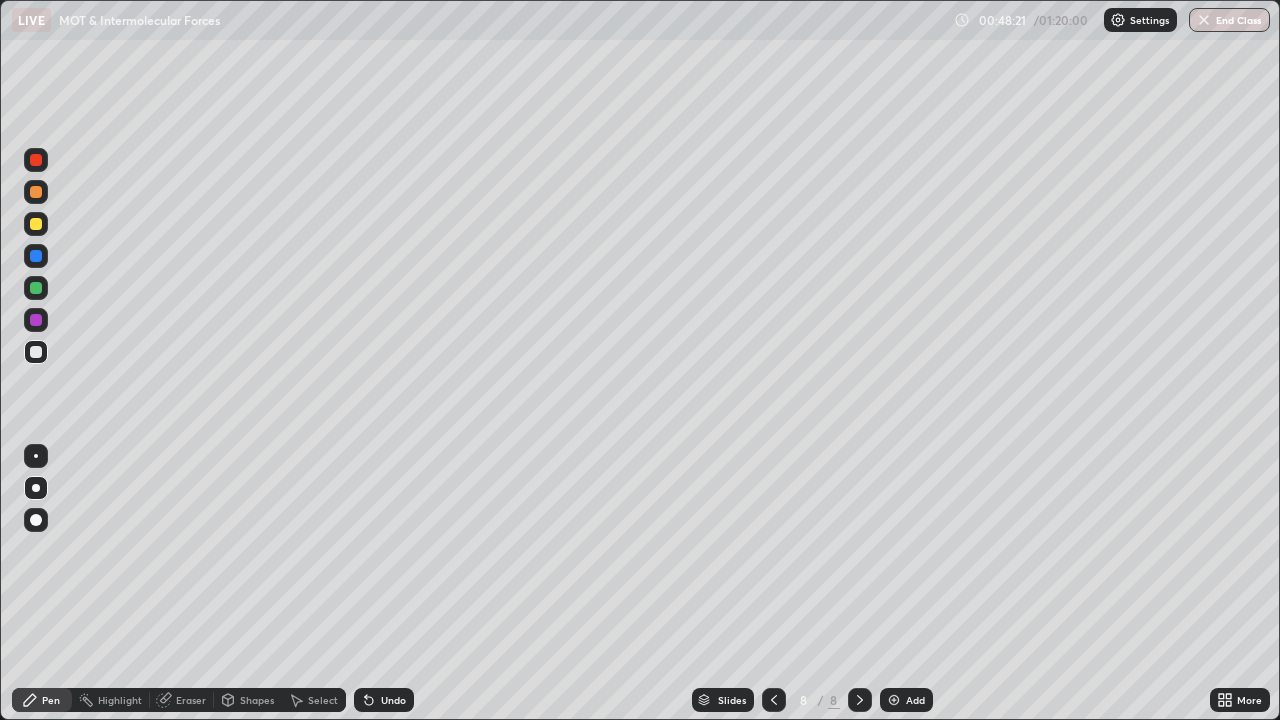 click on "Undo" at bounding box center [393, 700] 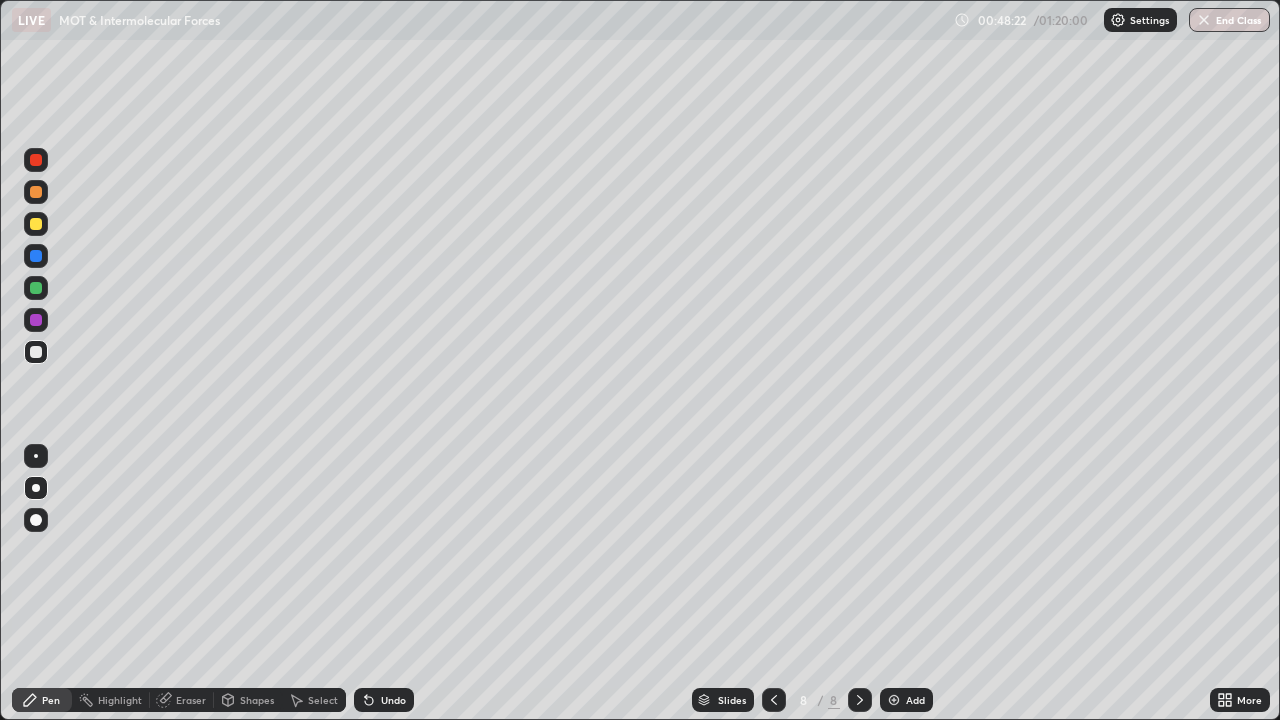 click on "Undo" at bounding box center (393, 700) 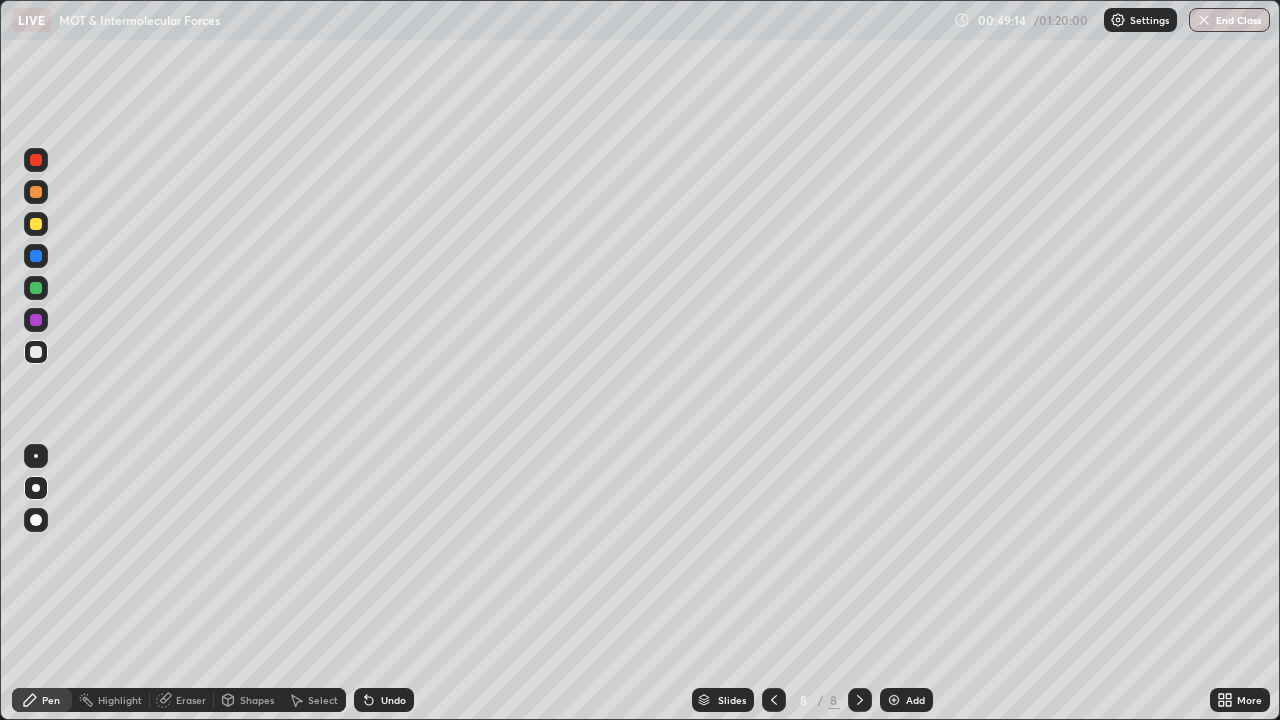 click at bounding box center (36, 224) 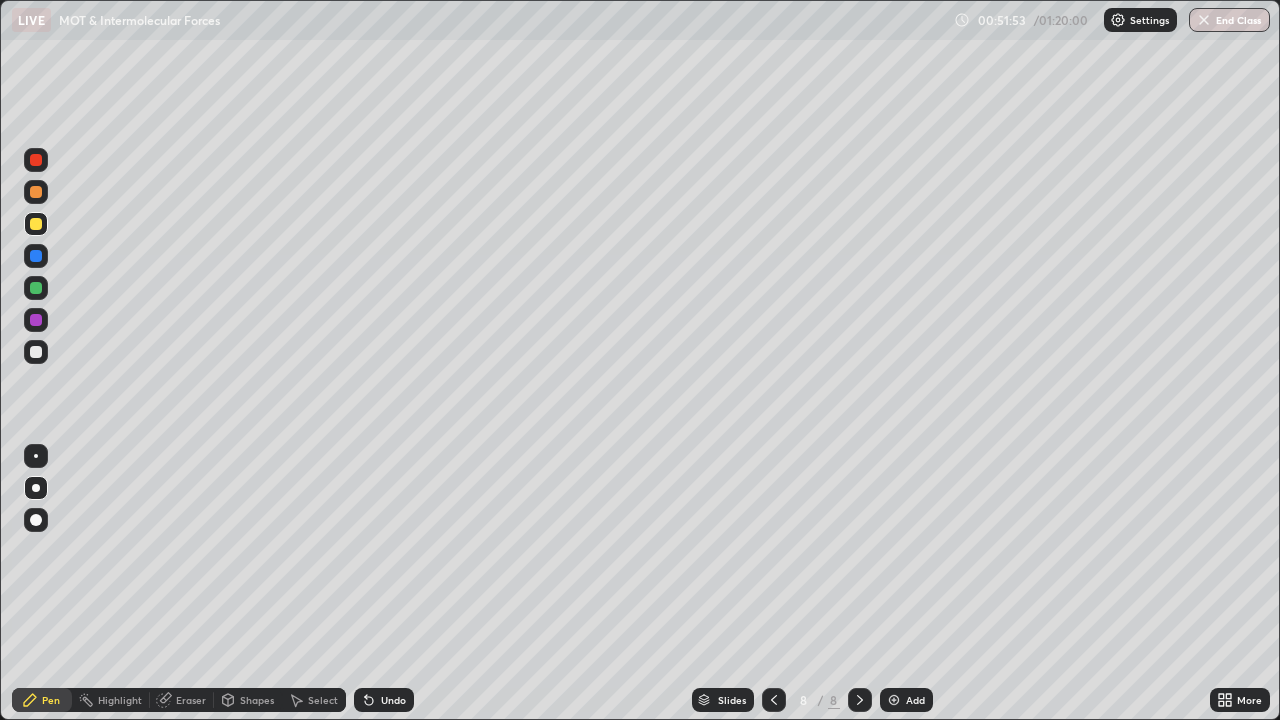 click on "Add" at bounding box center (906, 700) 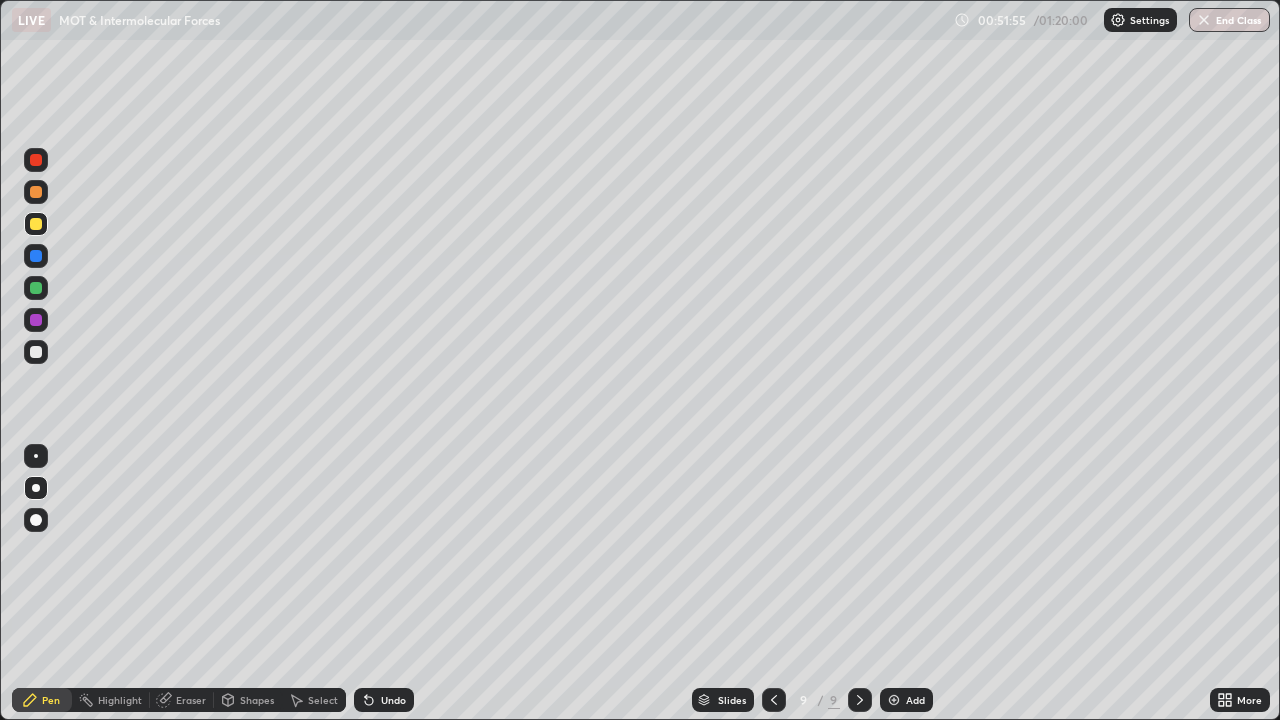 click at bounding box center (36, 352) 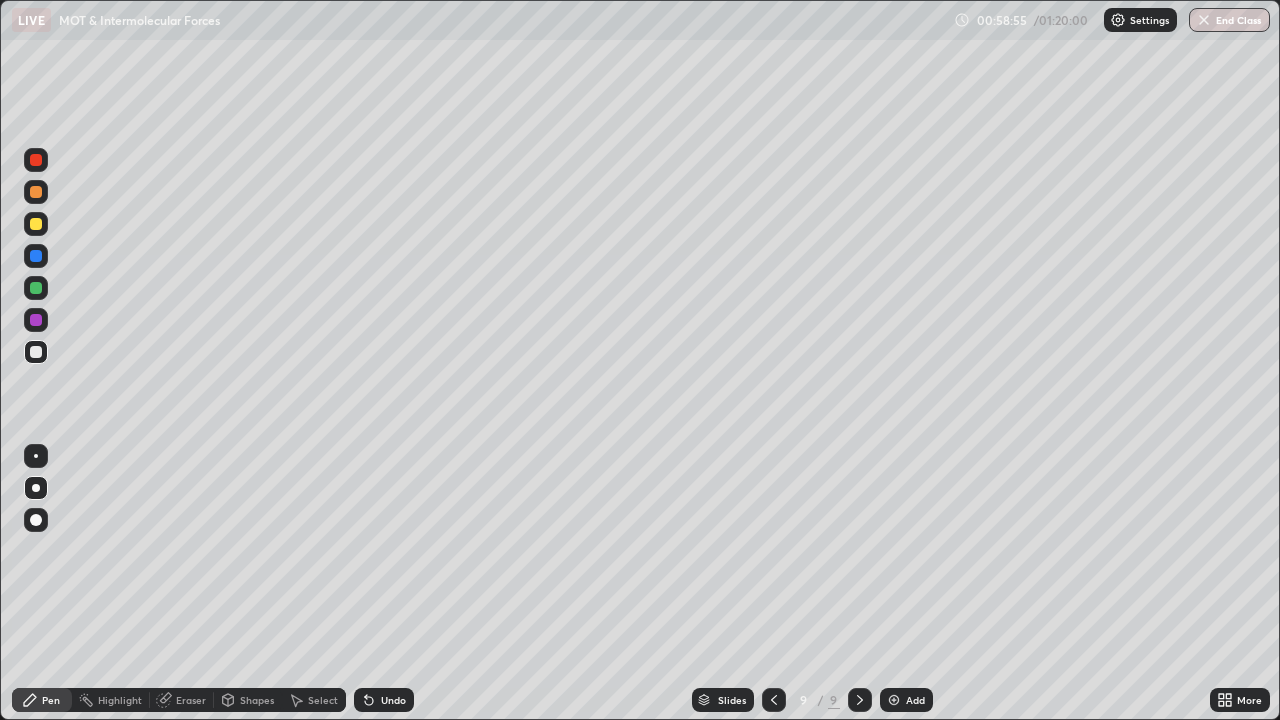 click at bounding box center (36, 160) 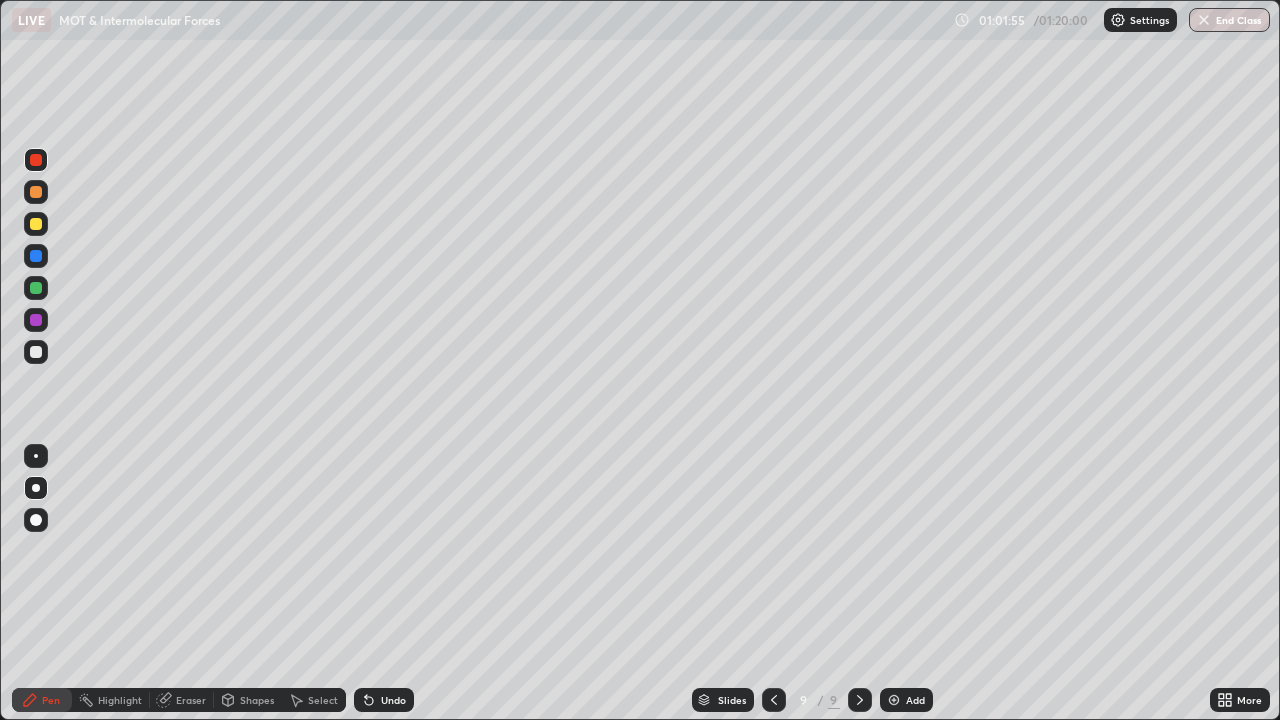 click at bounding box center (36, 352) 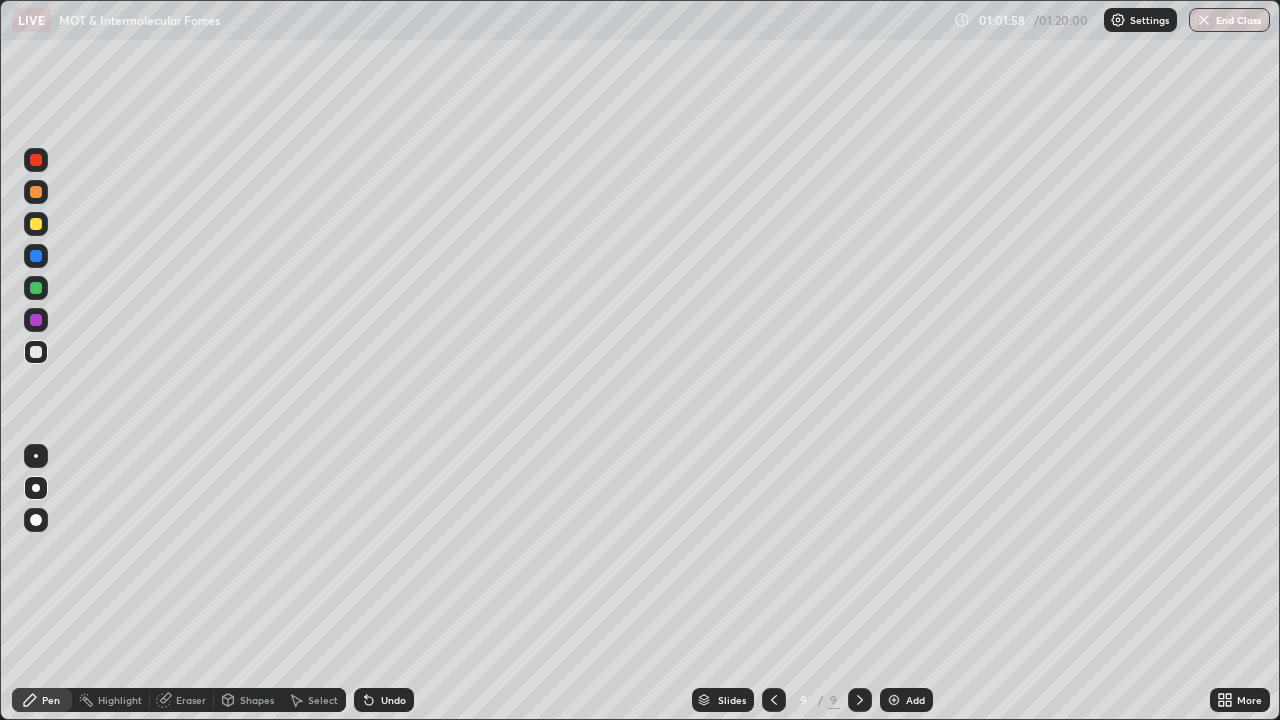 click on "Add" at bounding box center (915, 700) 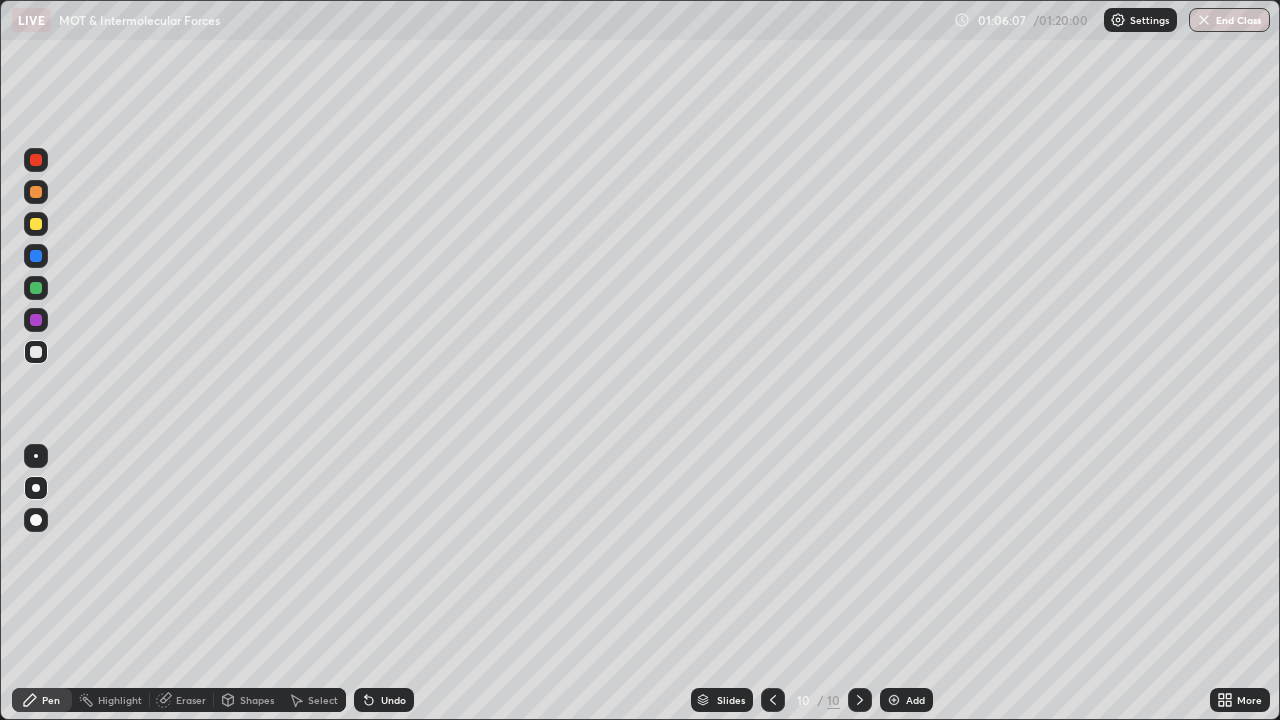 click on "Add" at bounding box center [915, 700] 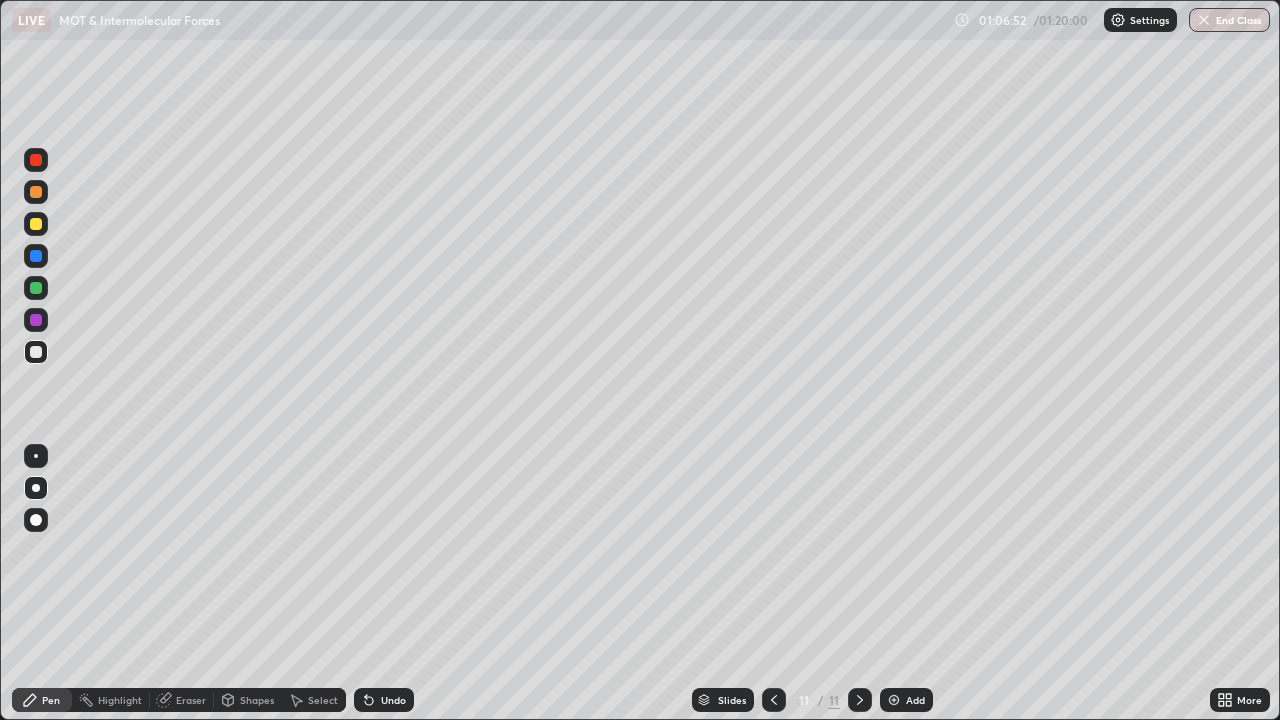 click at bounding box center (36, 224) 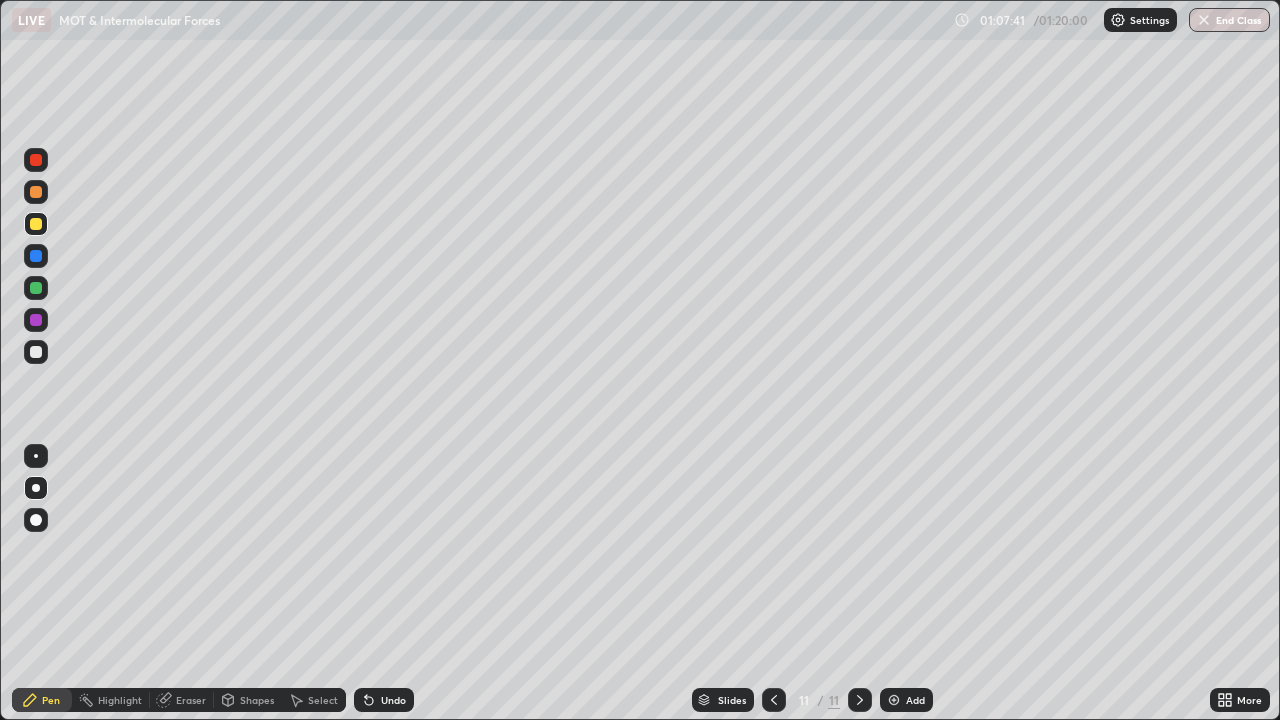 click on "Eraser" at bounding box center [191, 700] 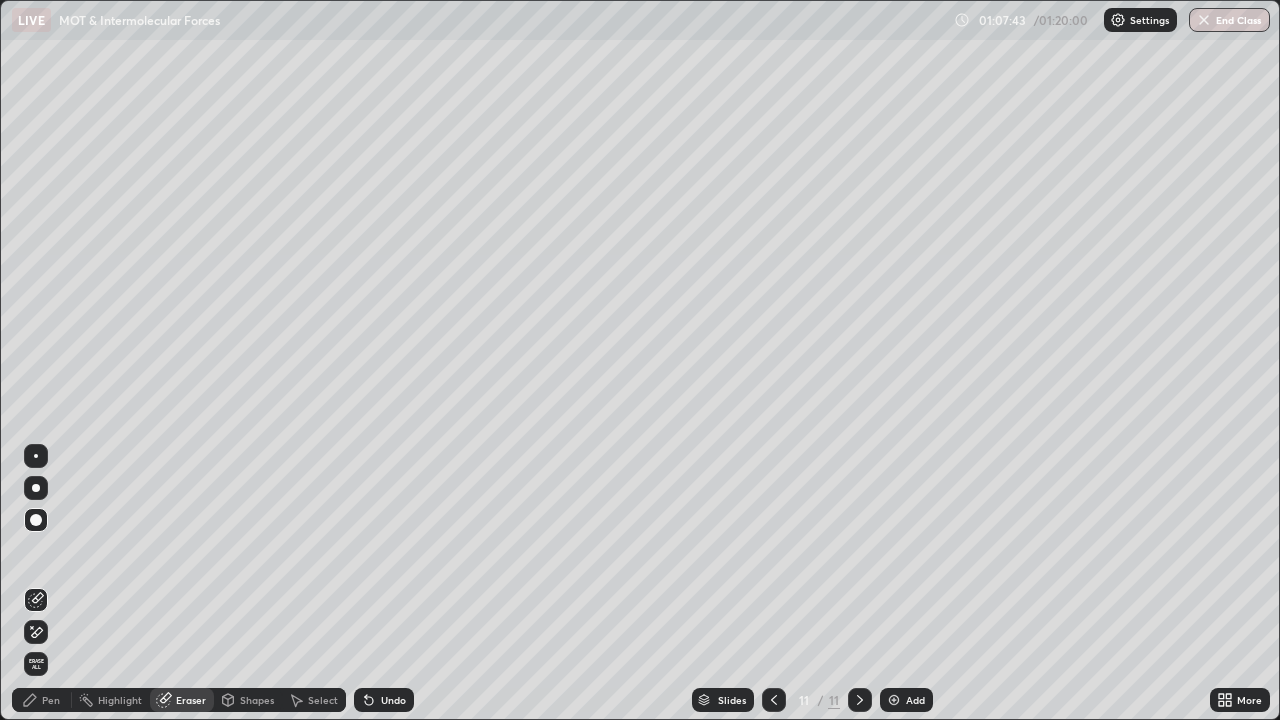 click on "Pen" at bounding box center [51, 700] 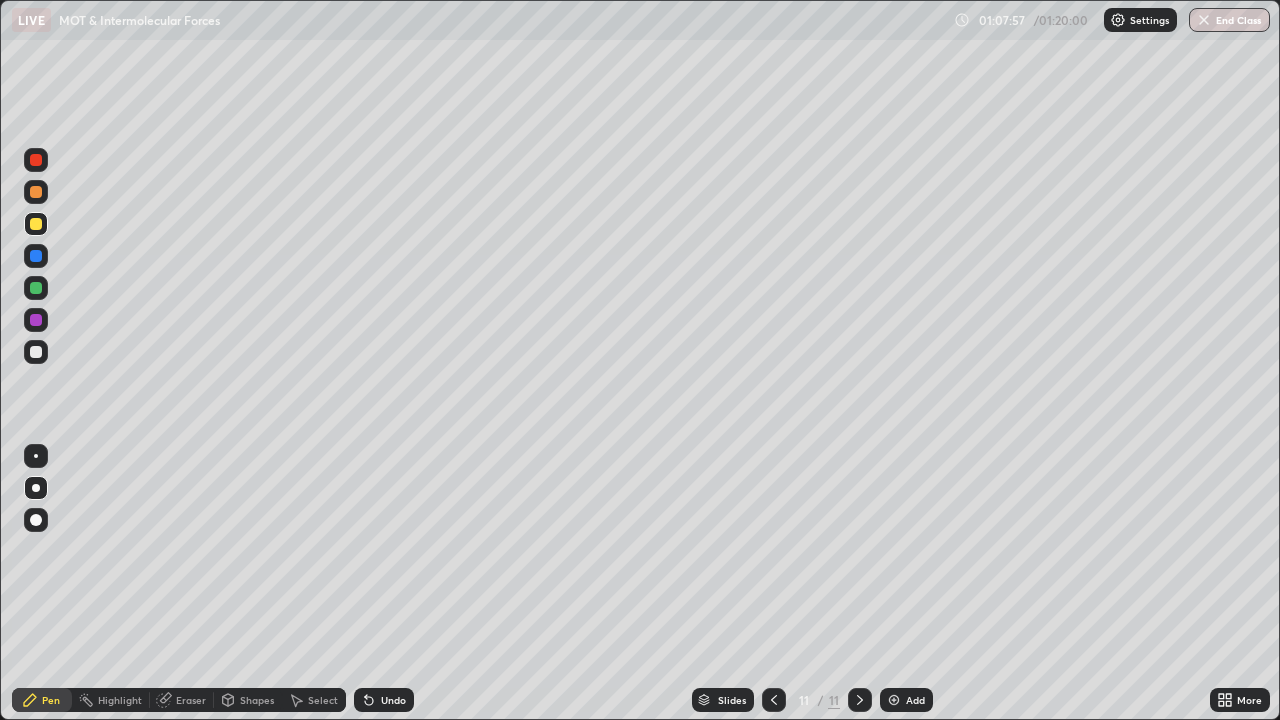 click at bounding box center [36, 352] 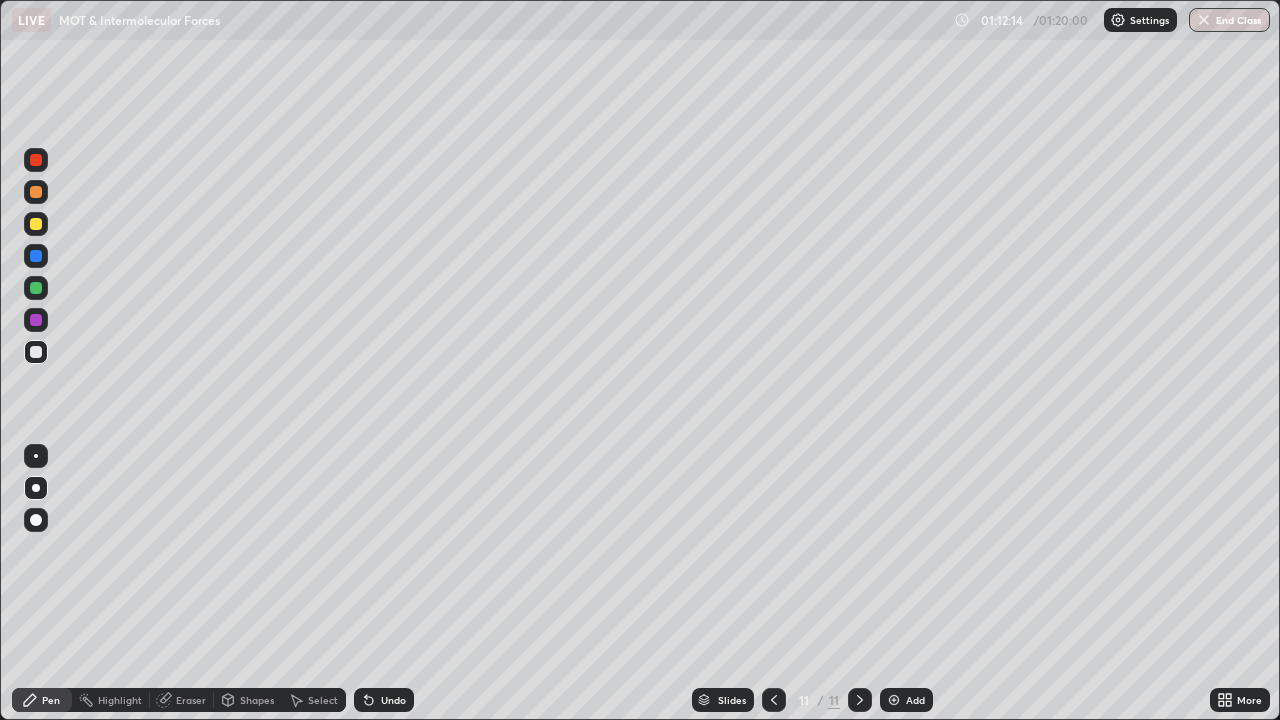 click on "End Class" at bounding box center [1229, 20] 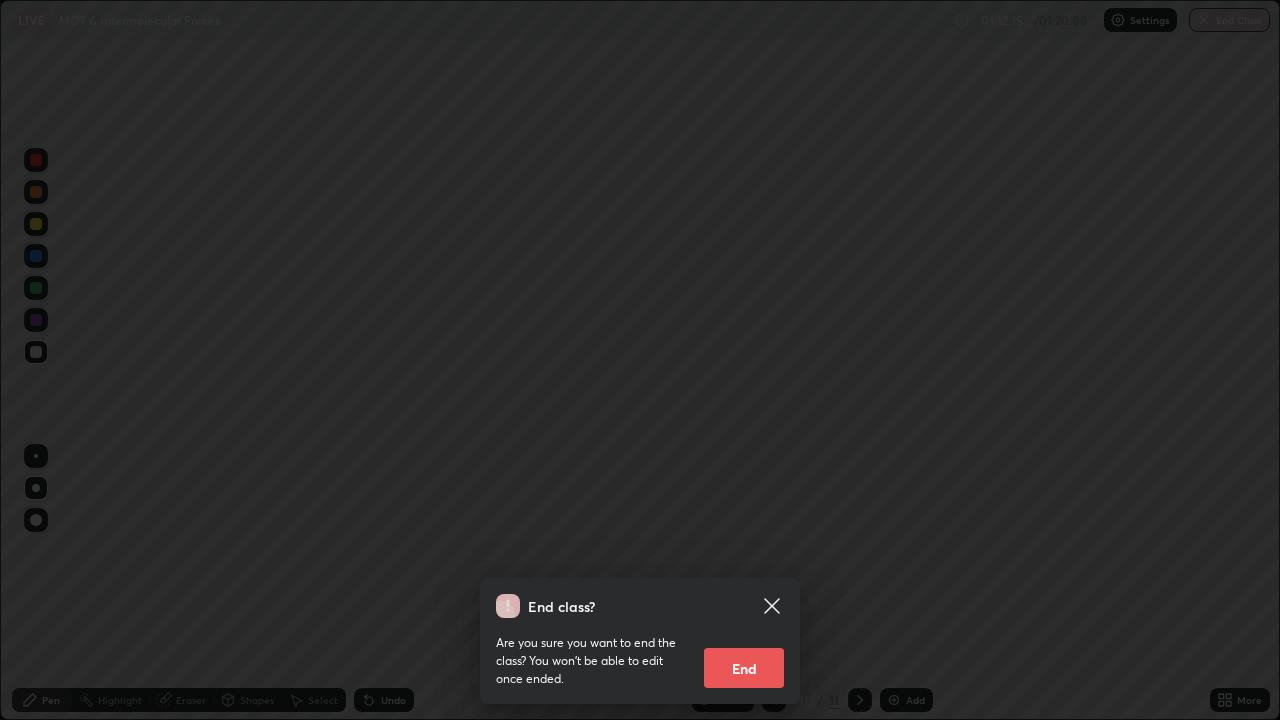 click on "End" at bounding box center (744, 668) 